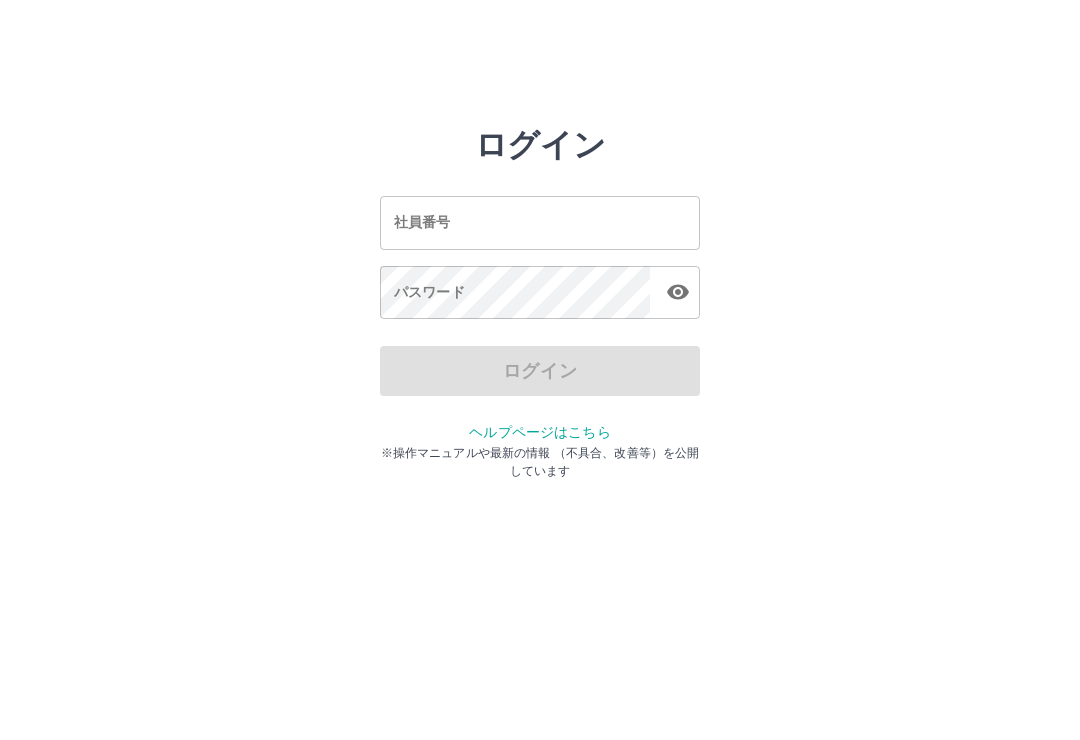 scroll, scrollTop: 0, scrollLeft: 0, axis: both 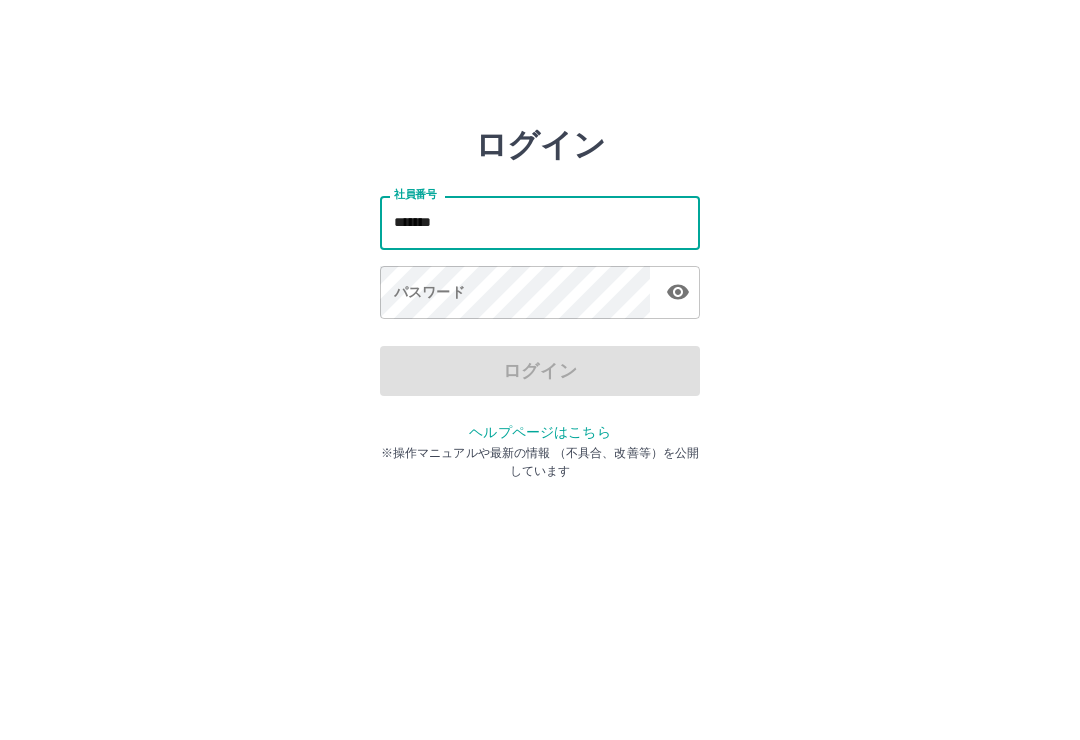 type on "*******" 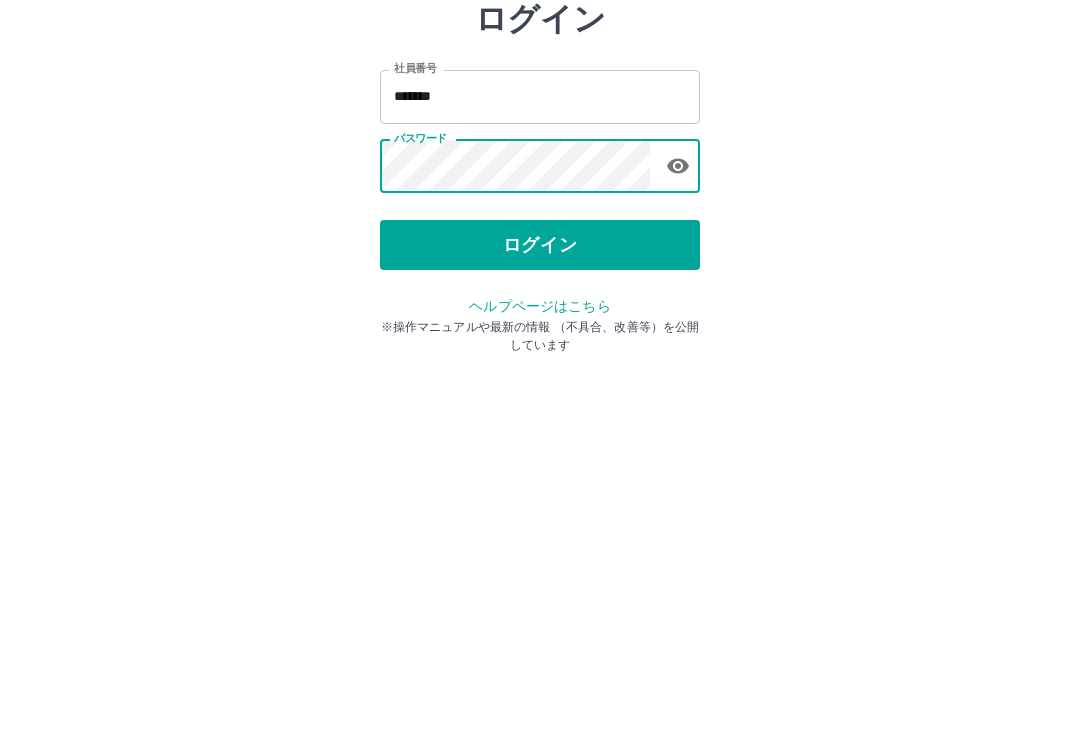 click on "ログイン" at bounding box center (540, 371) 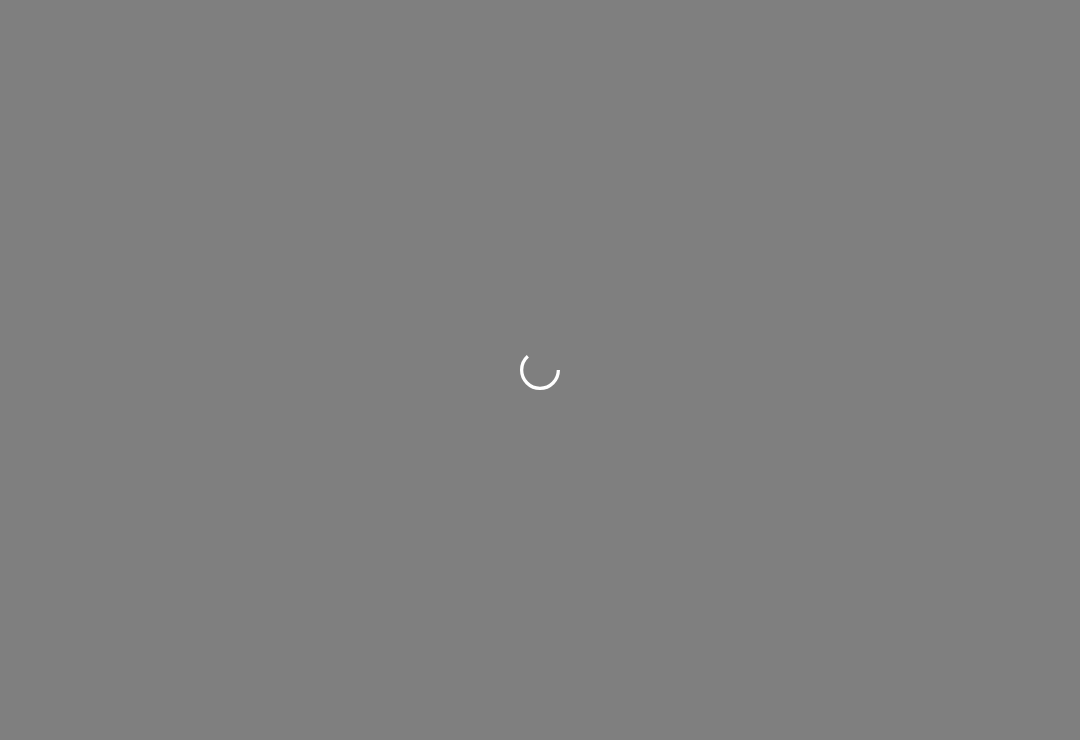 scroll, scrollTop: 0, scrollLeft: 0, axis: both 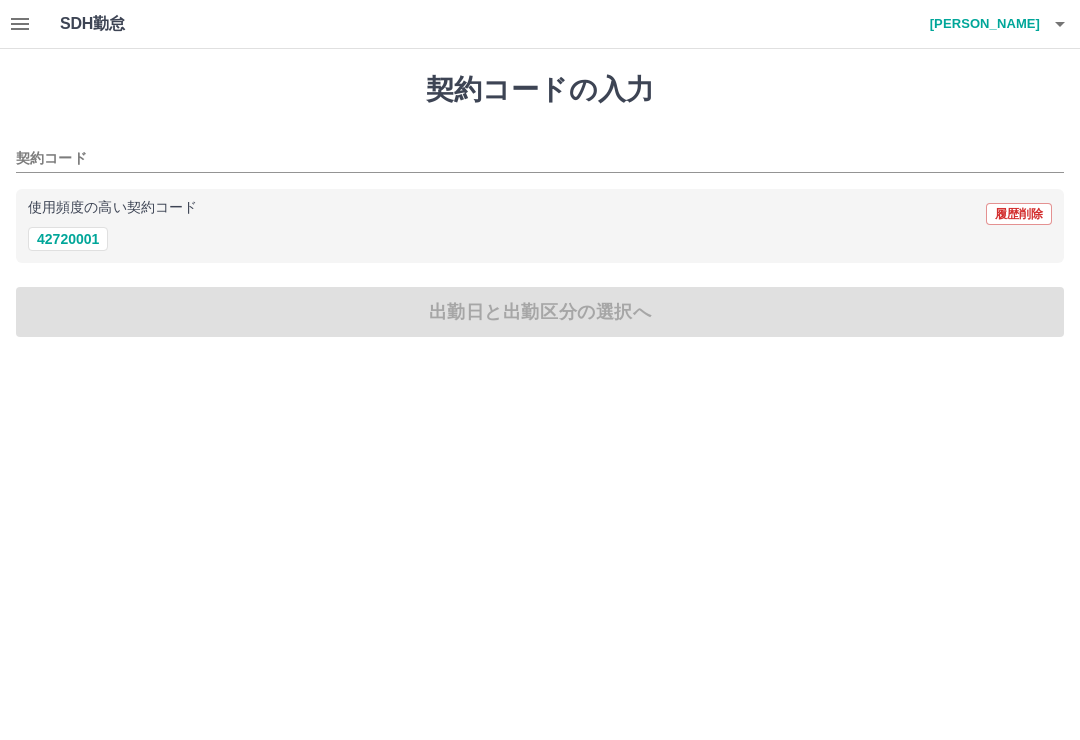 click on "42720001" at bounding box center (68, 239) 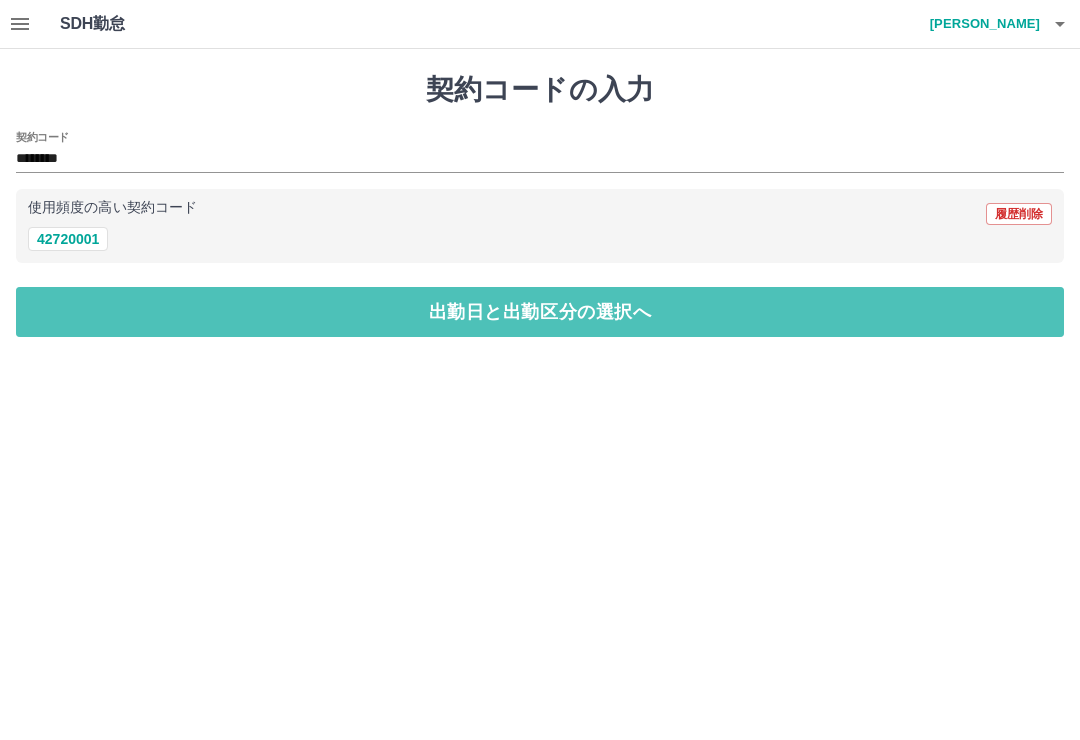 click on "出勤日と出勤区分の選択へ" at bounding box center [540, 312] 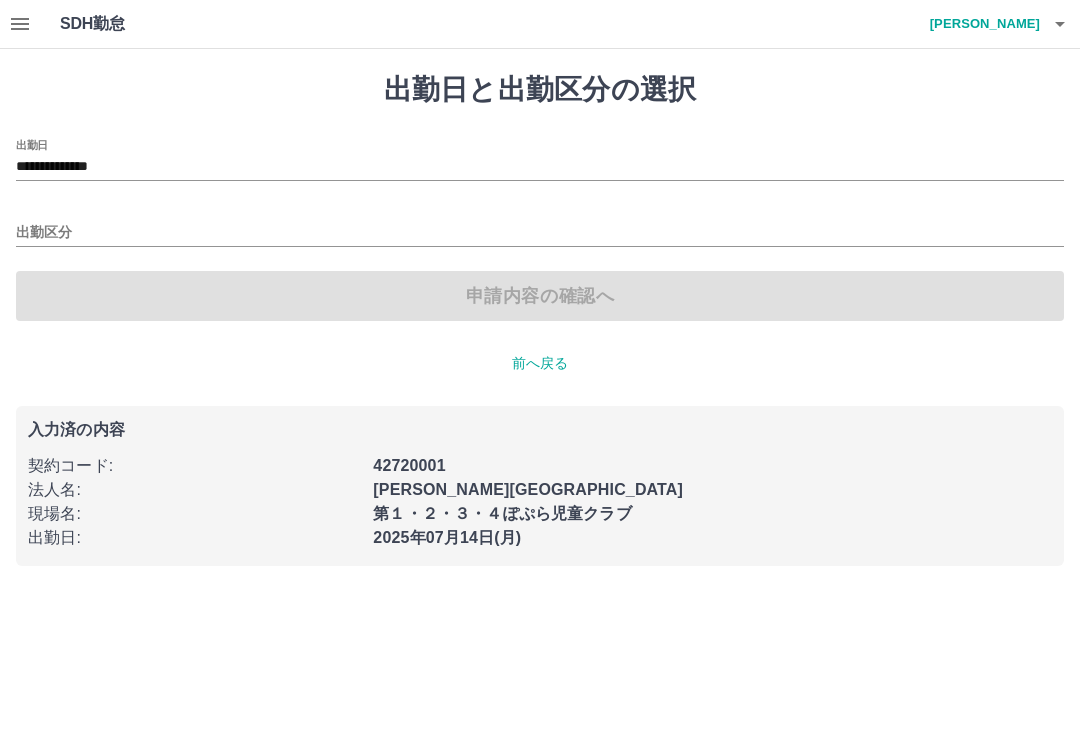 click on "42720001" at bounding box center (409, 465) 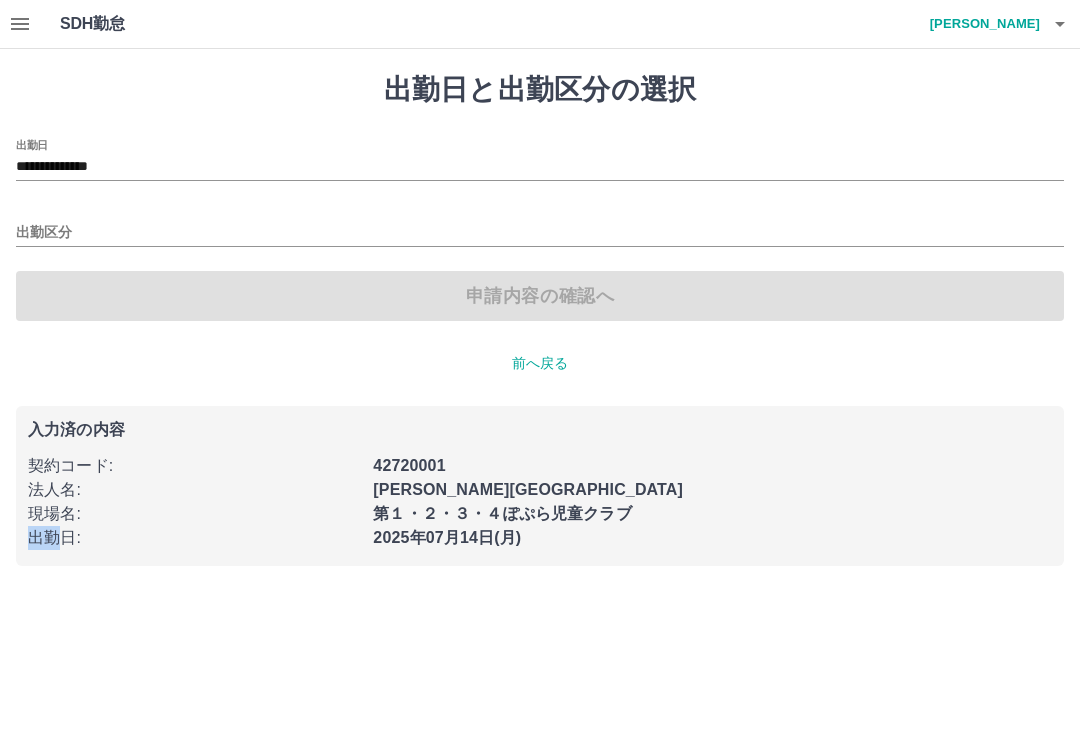 click on "出勤区分" at bounding box center [540, 233] 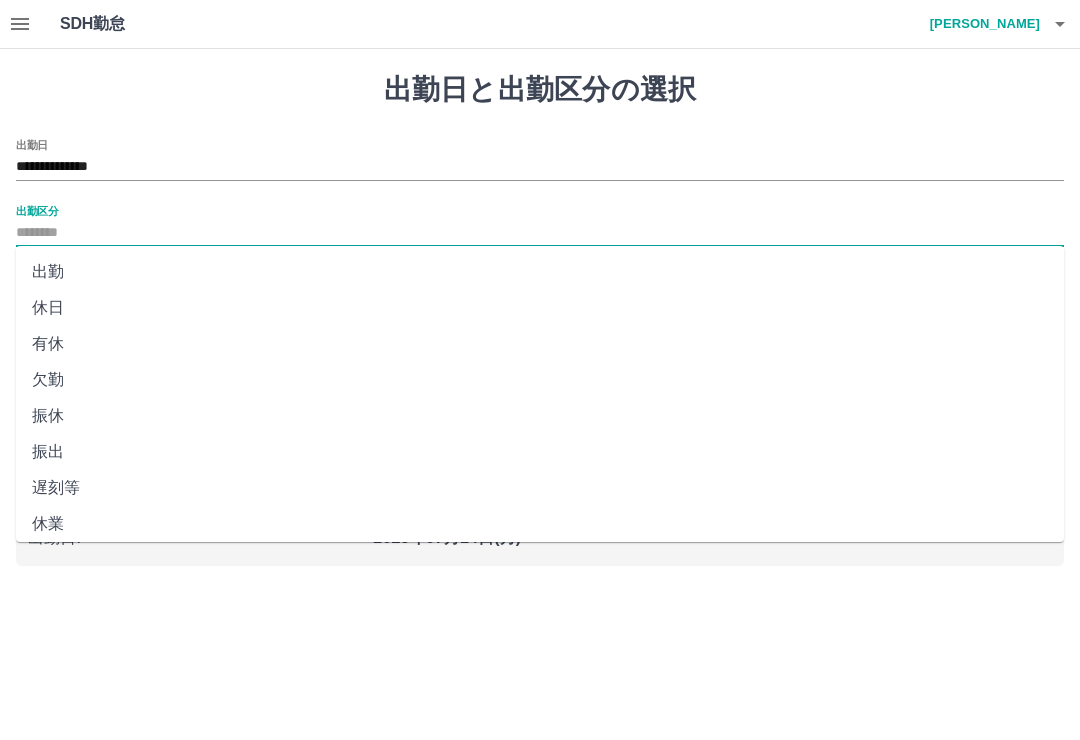 click on "出勤" at bounding box center [540, 272] 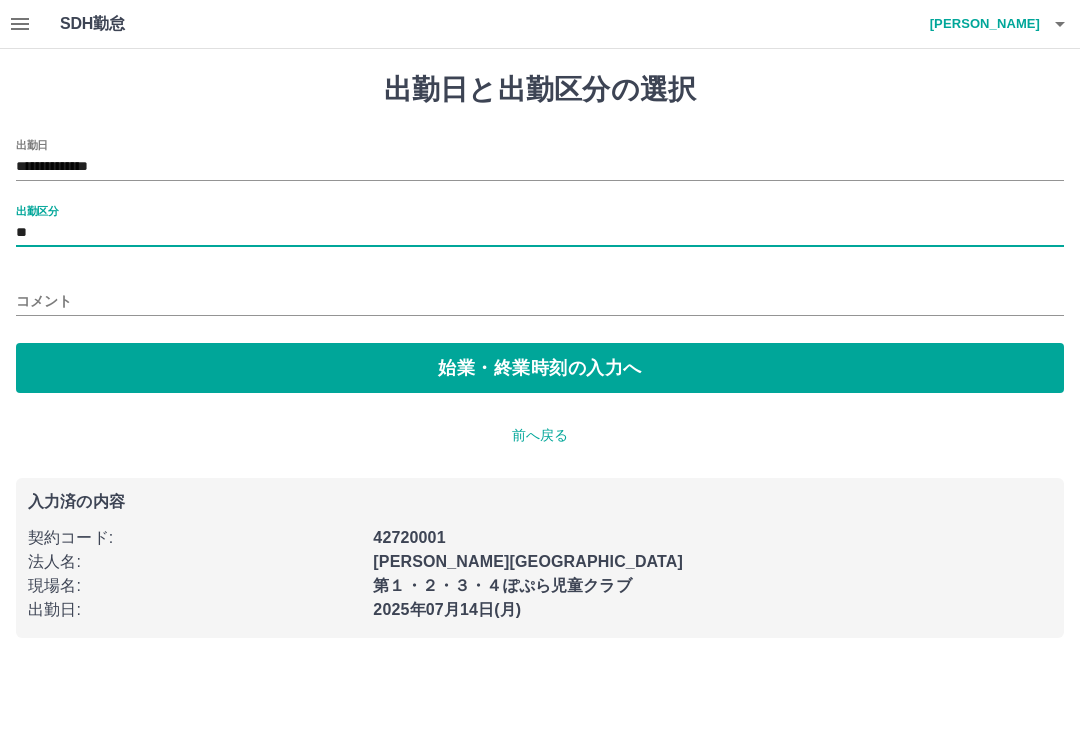click on "契約コード :" at bounding box center [194, 538] 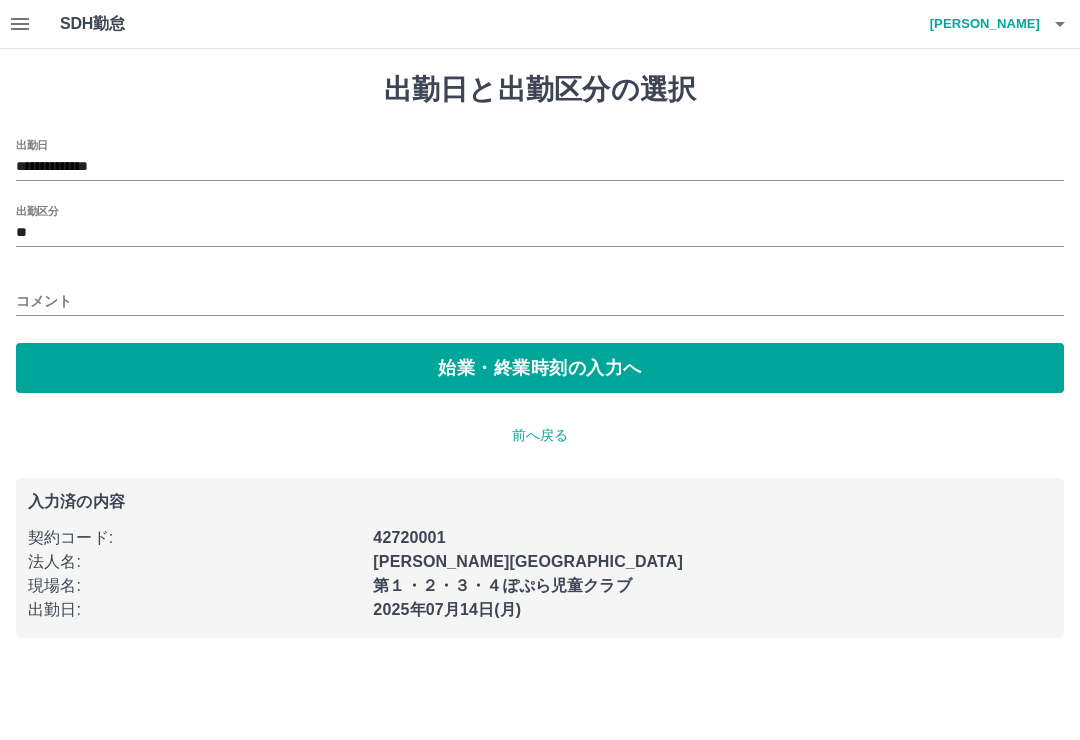 click on "契約コード :" at bounding box center [194, 538] 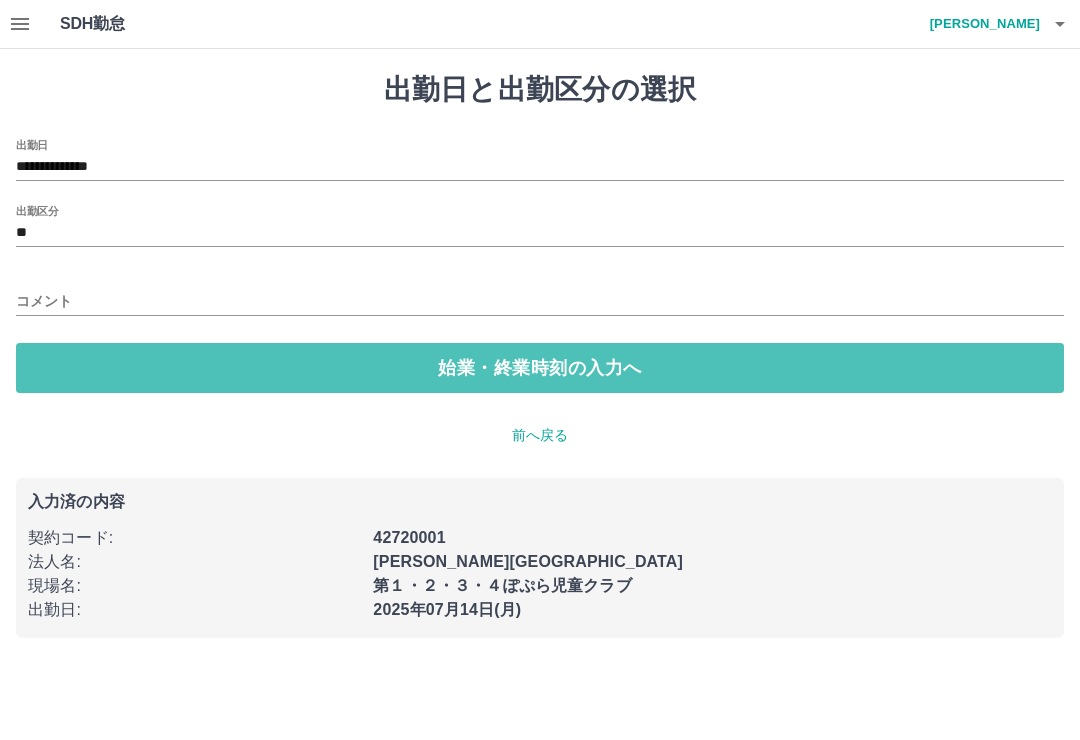 click on "始業・終業時刻の入力へ" at bounding box center (540, 368) 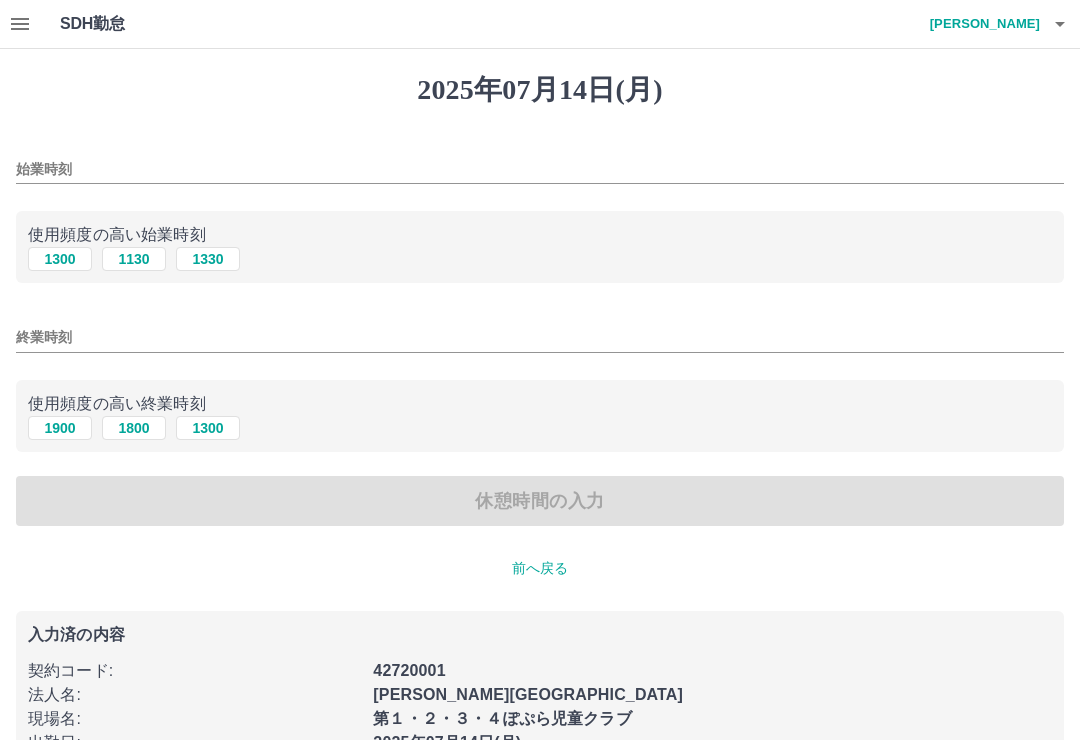 click on "始業時刻" at bounding box center [540, 163] 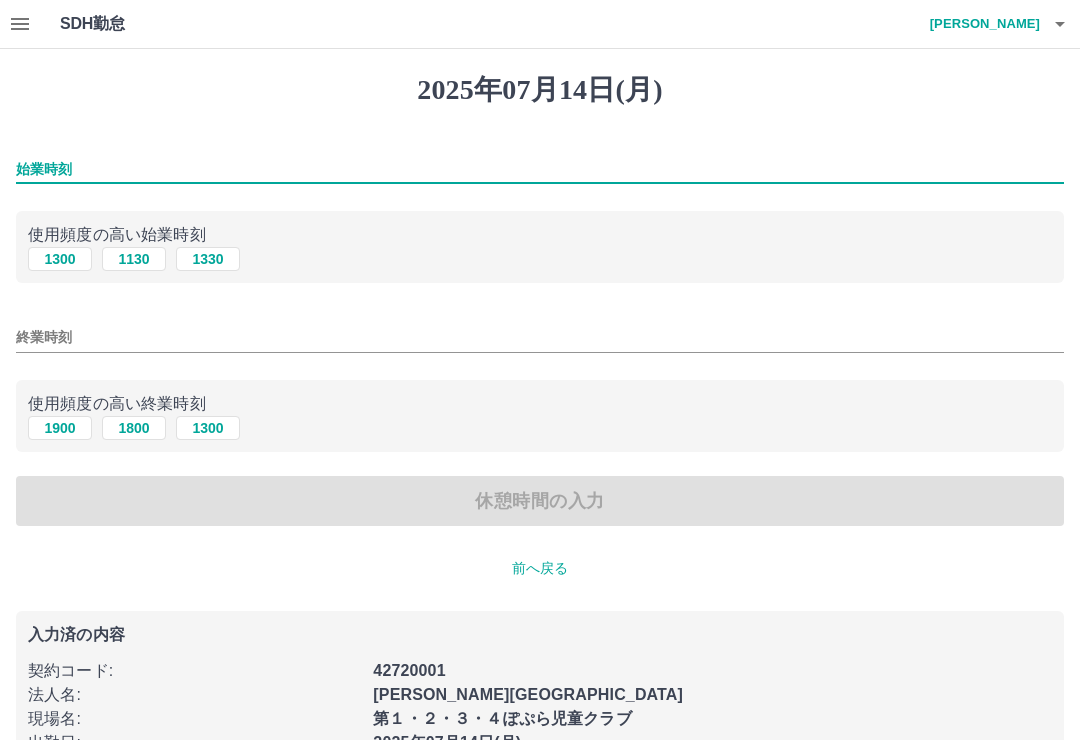 click on "始業時刻" at bounding box center [540, 169] 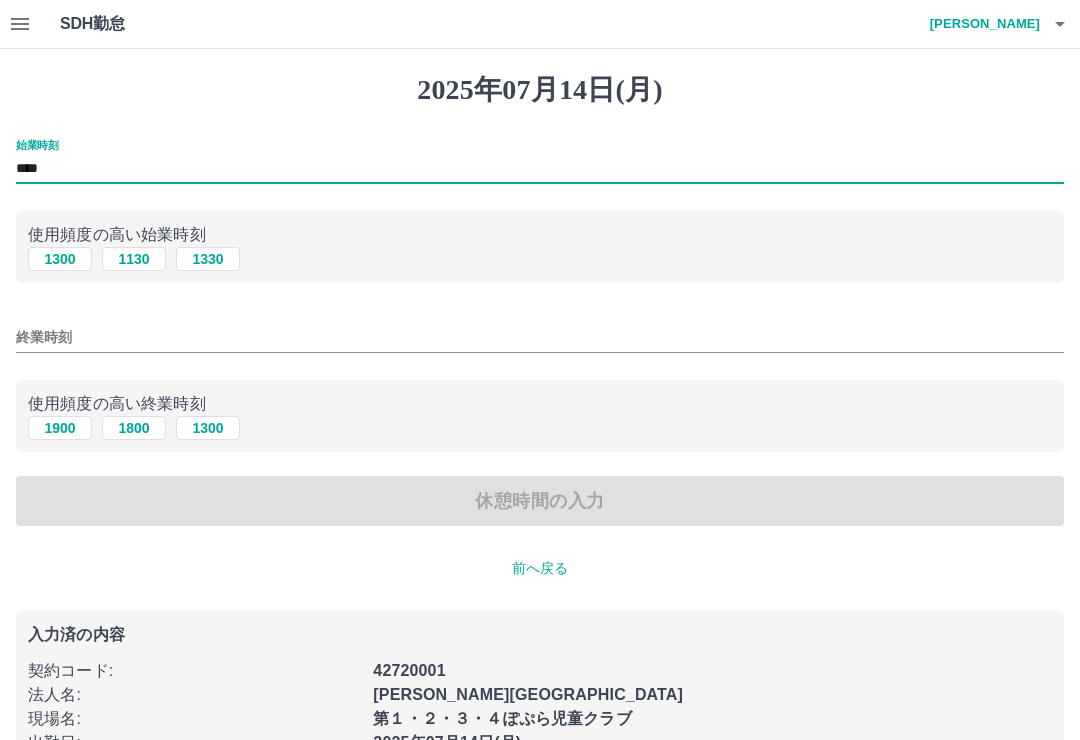 type on "****" 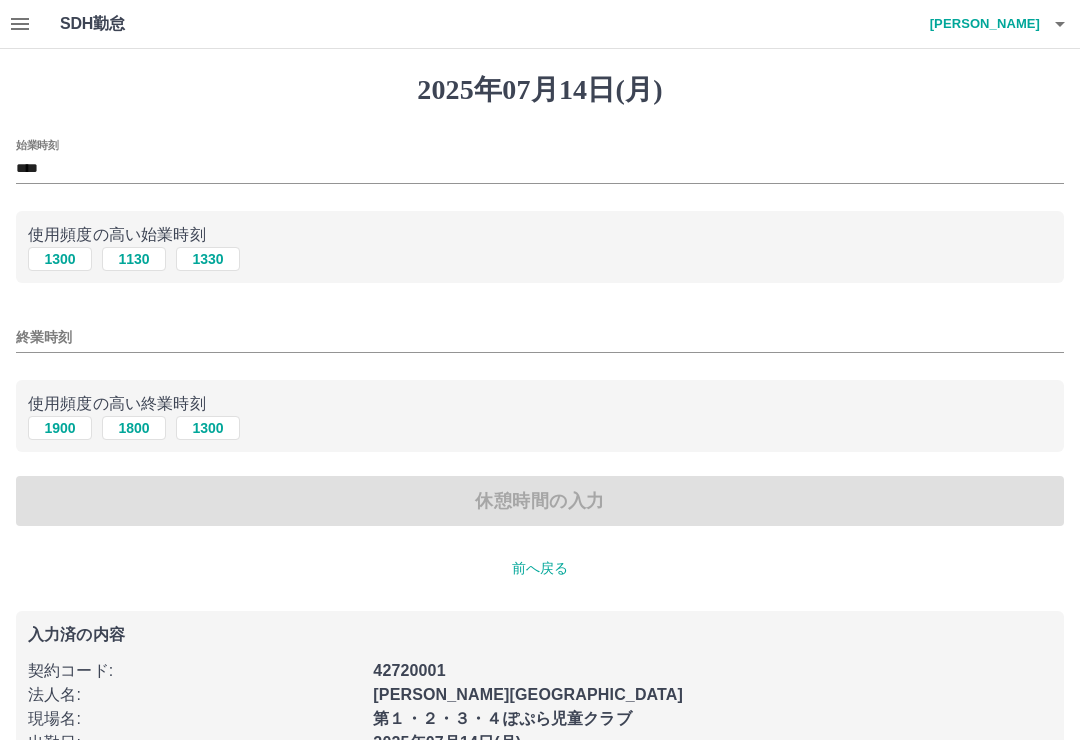 click on "始業時刻" at bounding box center (37, 144) 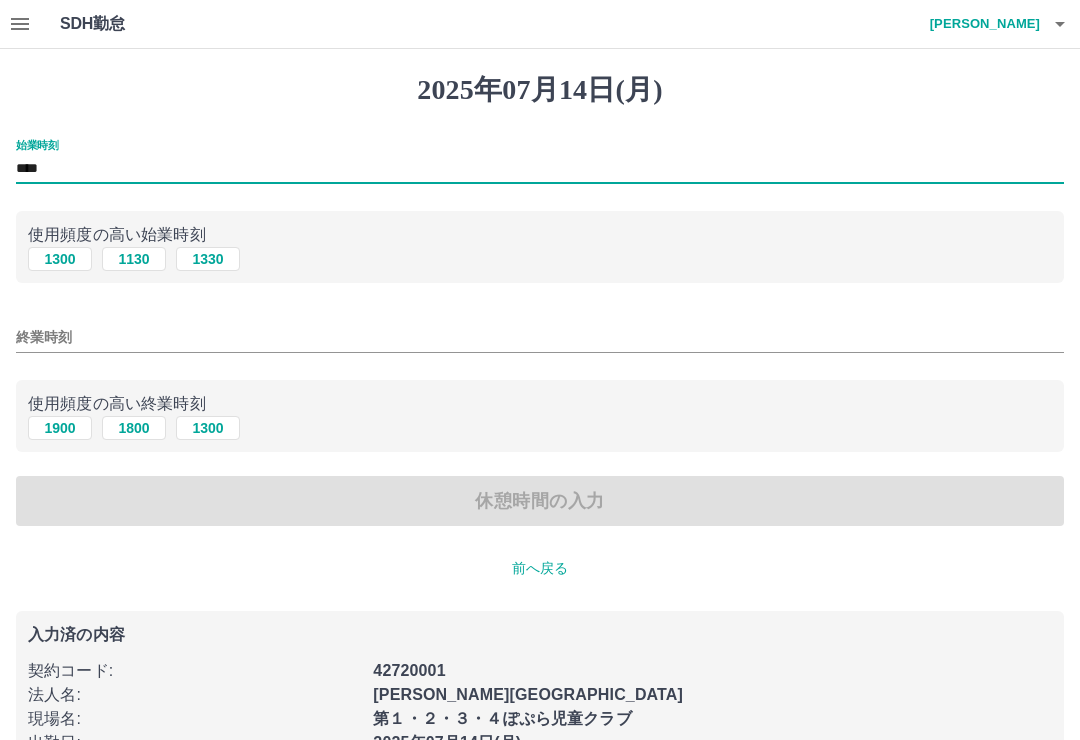 click on "2025年07月14日(月) 始業時刻 **** 使用頻度の高い始業時刻 1300 1130 1330 終業時刻 使用頻度の高い終業時刻 1900 1800 1300 休憩時間の入力 前へ戻る 入力済の内容 契約コード : 42720001 法人名 : 大仙市 現場名 : 第１・２・３・４ぽぷら児童クラブ 出勤日 : 2025年07月14日(月) 出勤区分 : 出勤" at bounding box center [540, 434] 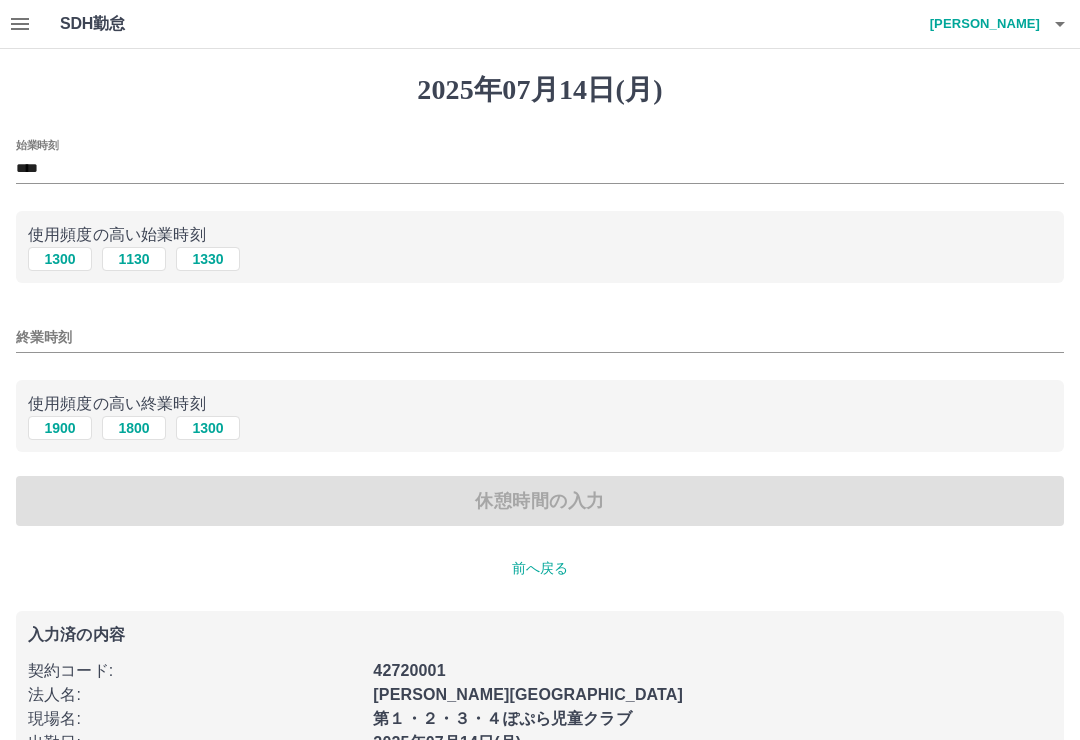 click on "使用頻度の高い始業時刻" at bounding box center [540, 235] 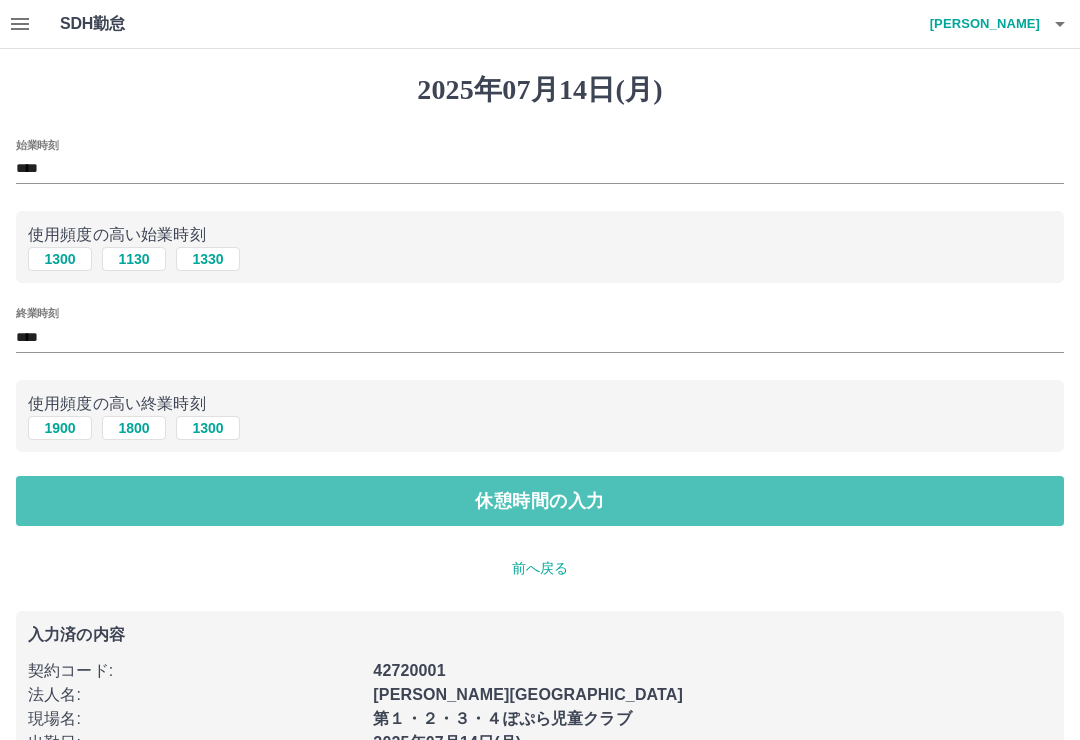 click on "休憩時間の入力" at bounding box center [540, 501] 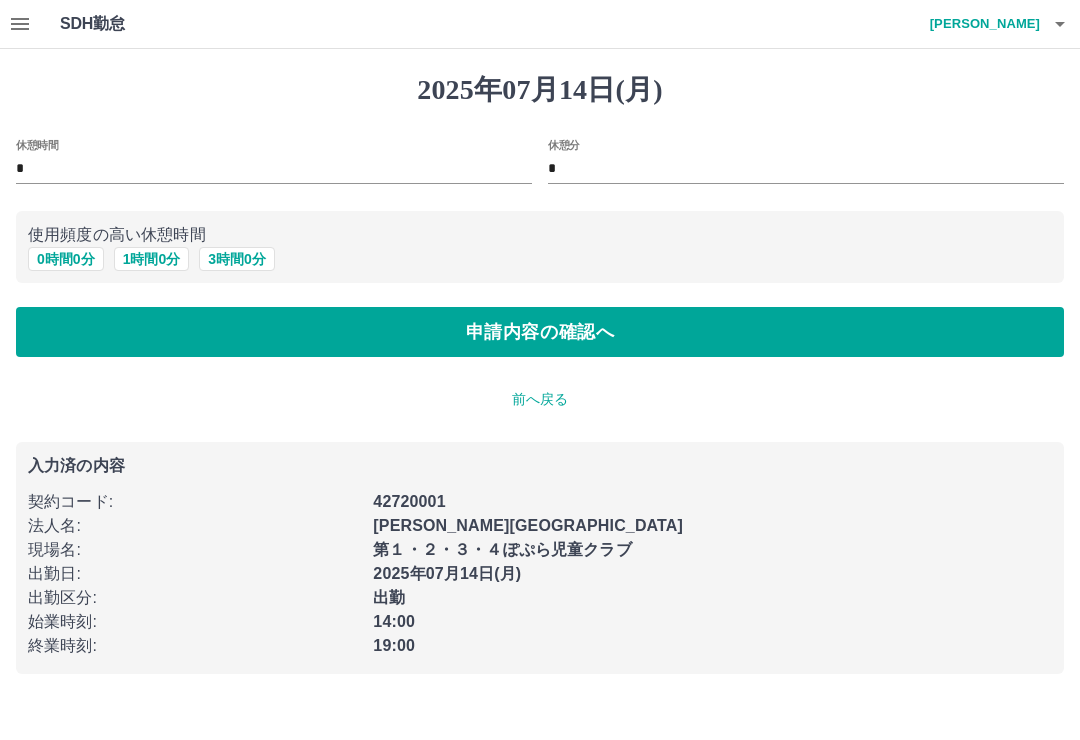 click on "*" at bounding box center [274, 169] 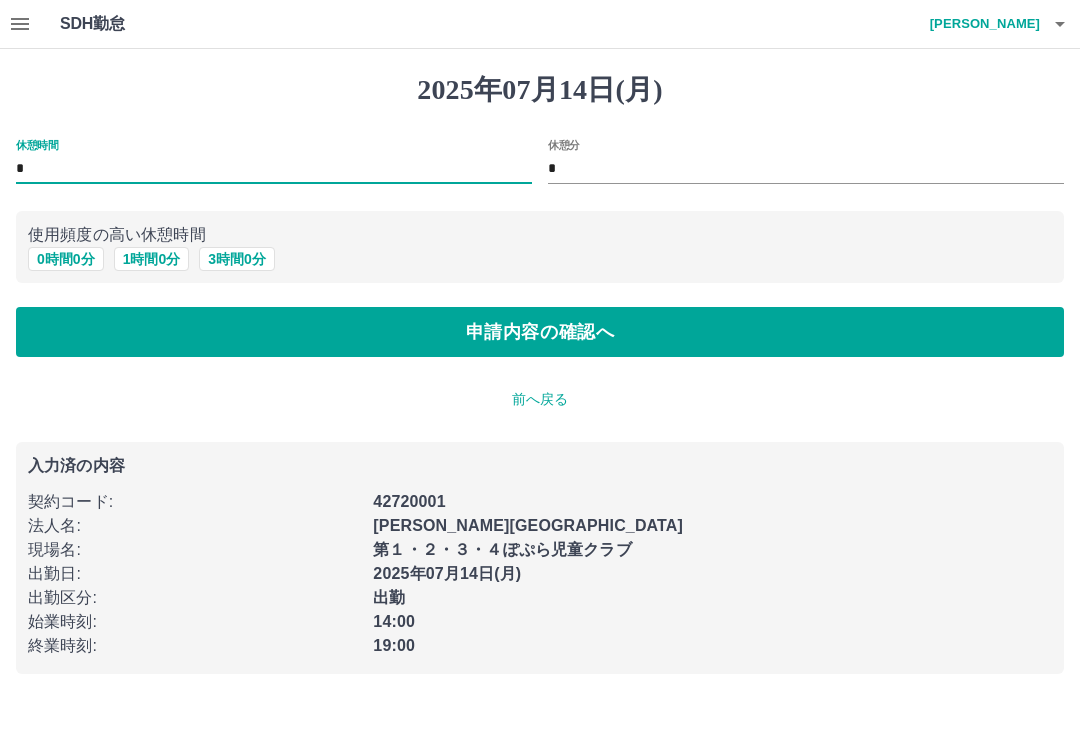 click on "使用頻度の高い休憩時間" at bounding box center [540, 235] 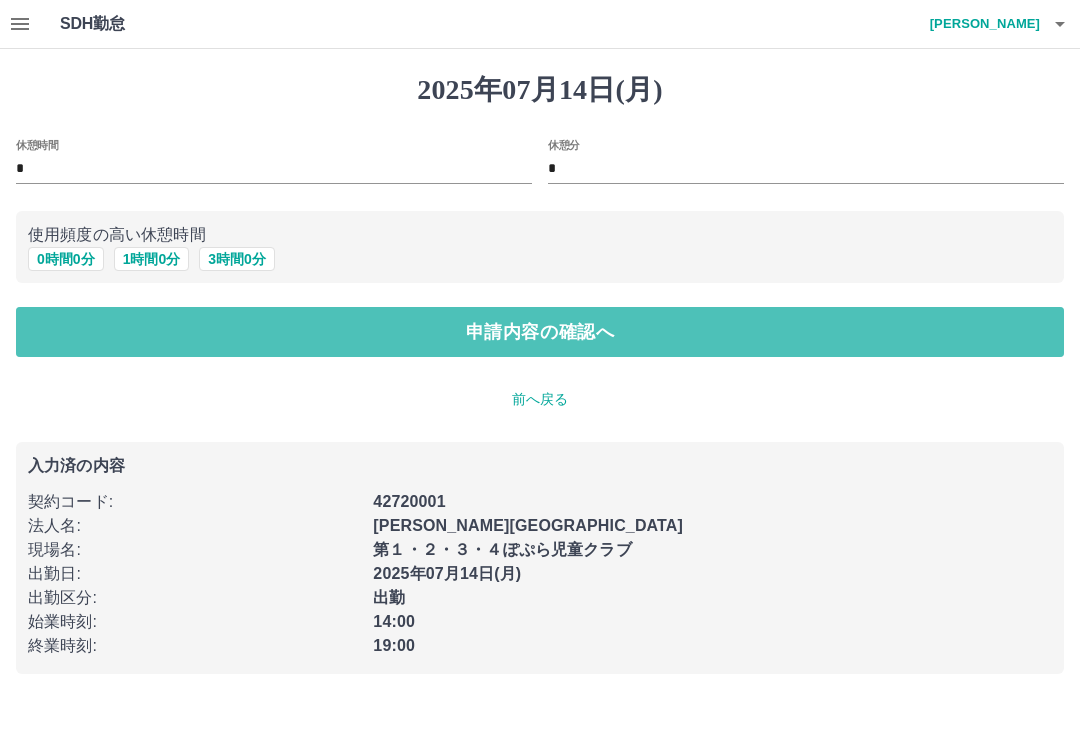 click on "申請内容の確認へ" at bounding box center (540, 332) 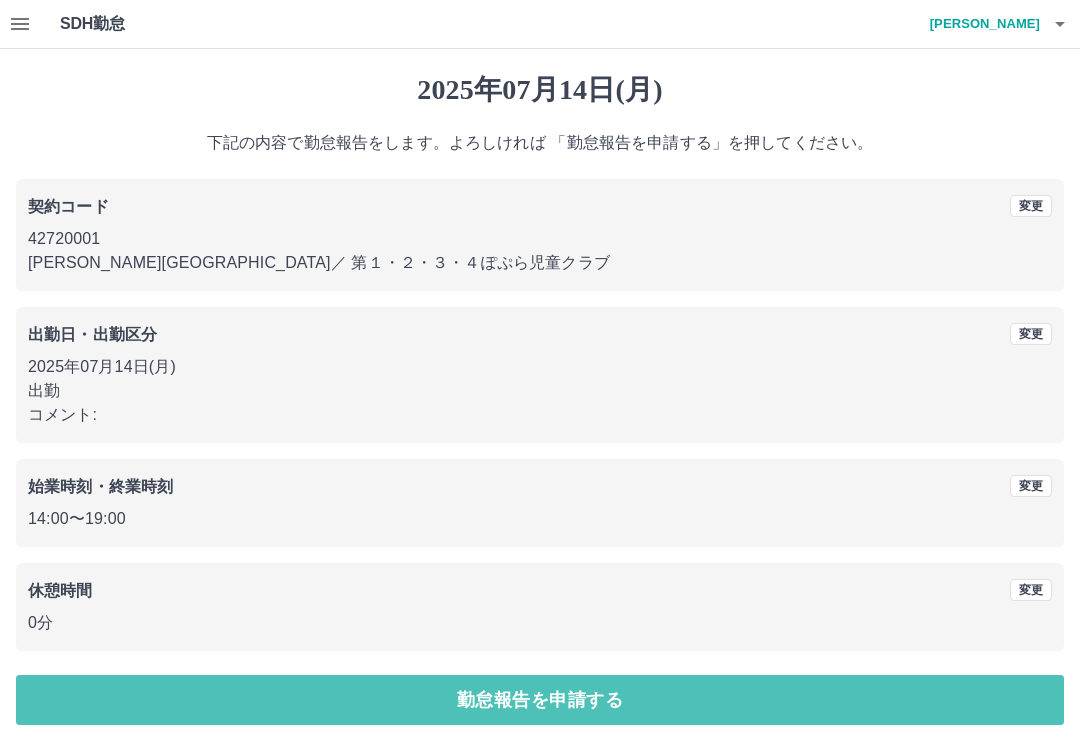 click on "勤怠報告を申請する" at bounding box center [540, 700] 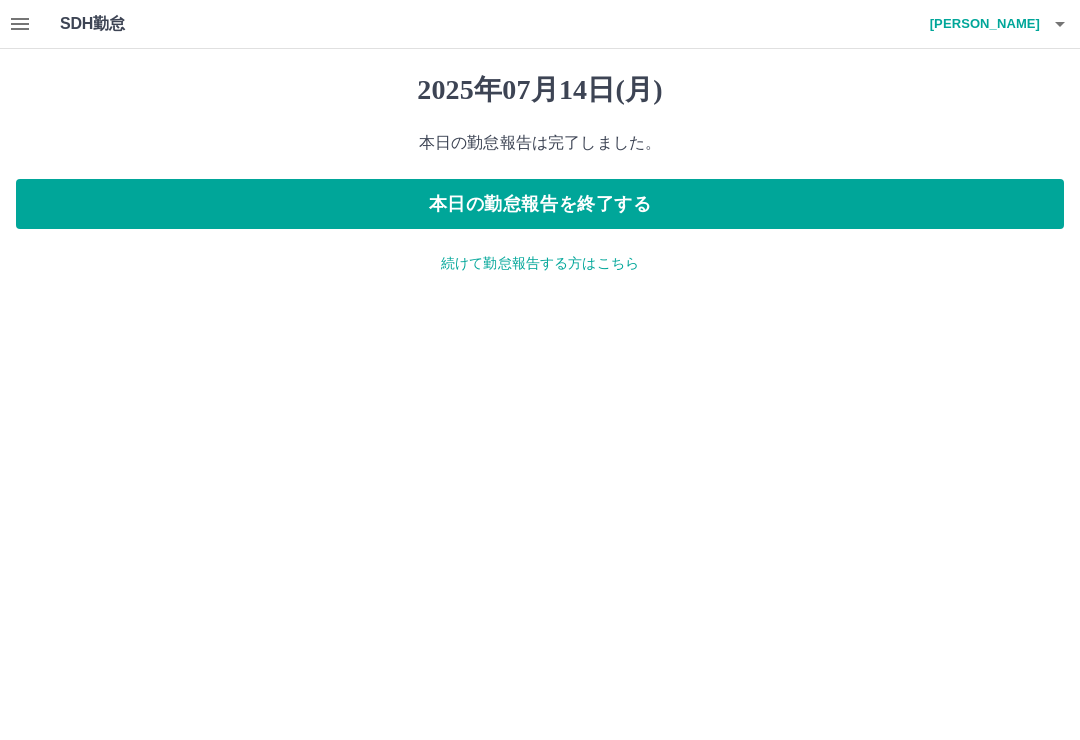 click on "本日の勤怠報告を終了する" at bounding box center (540, 204) 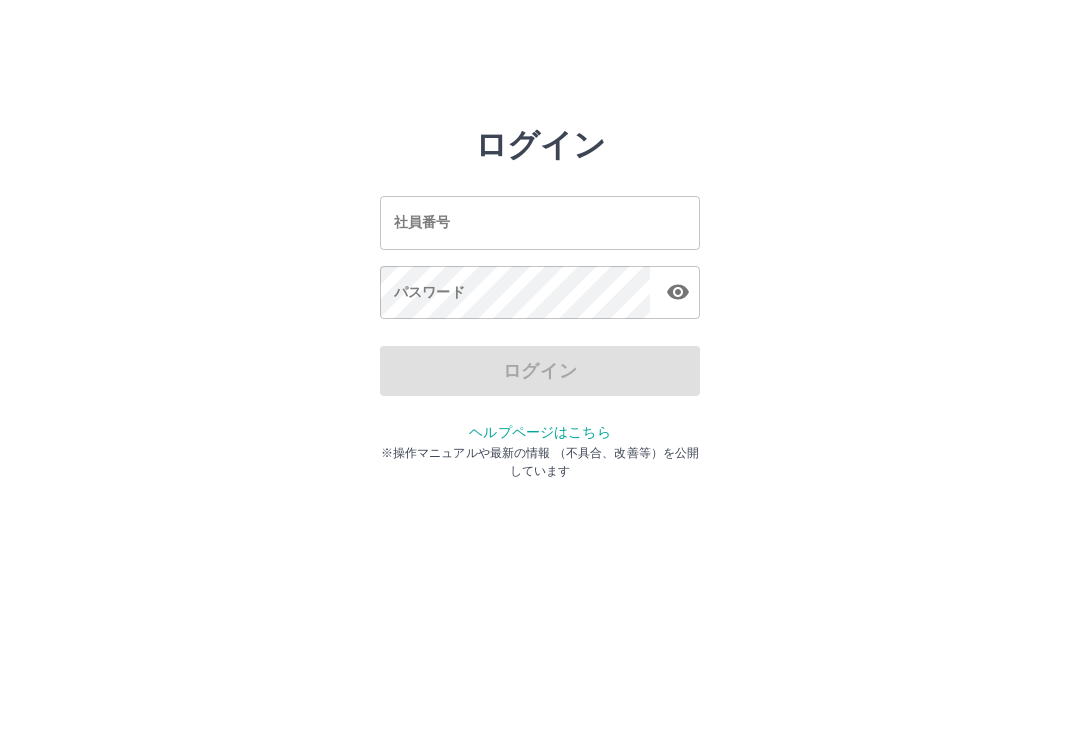 scroll, scrollTop: 0, scrollLeft: 0, axis: both 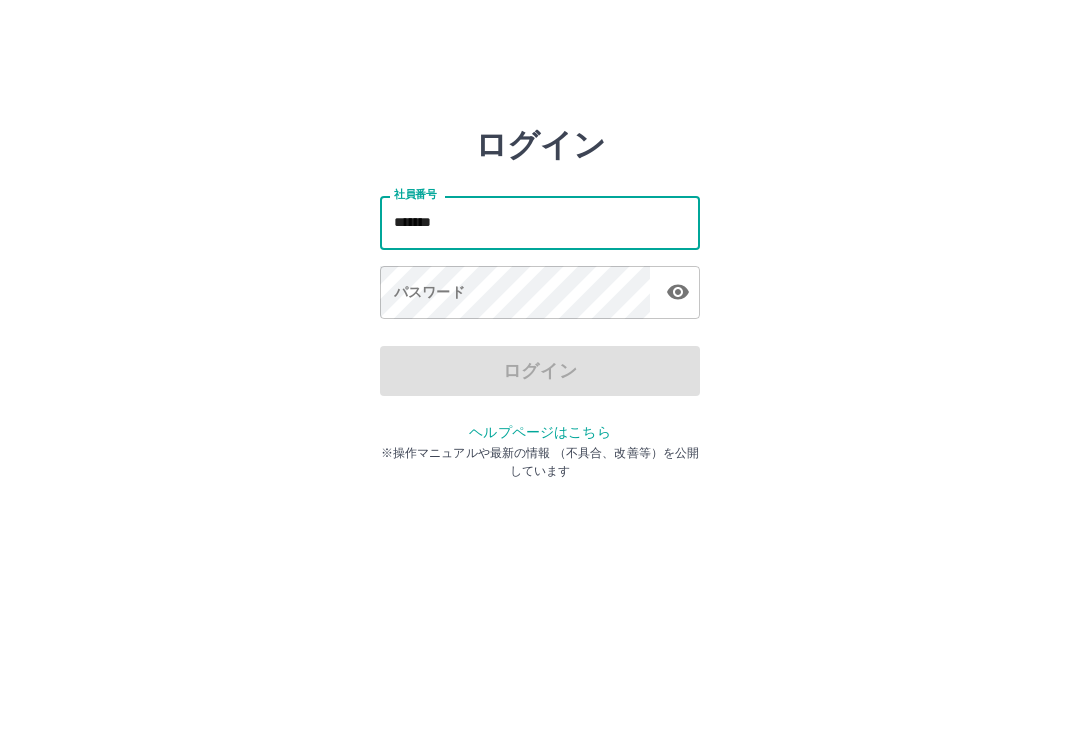 type on "*******" 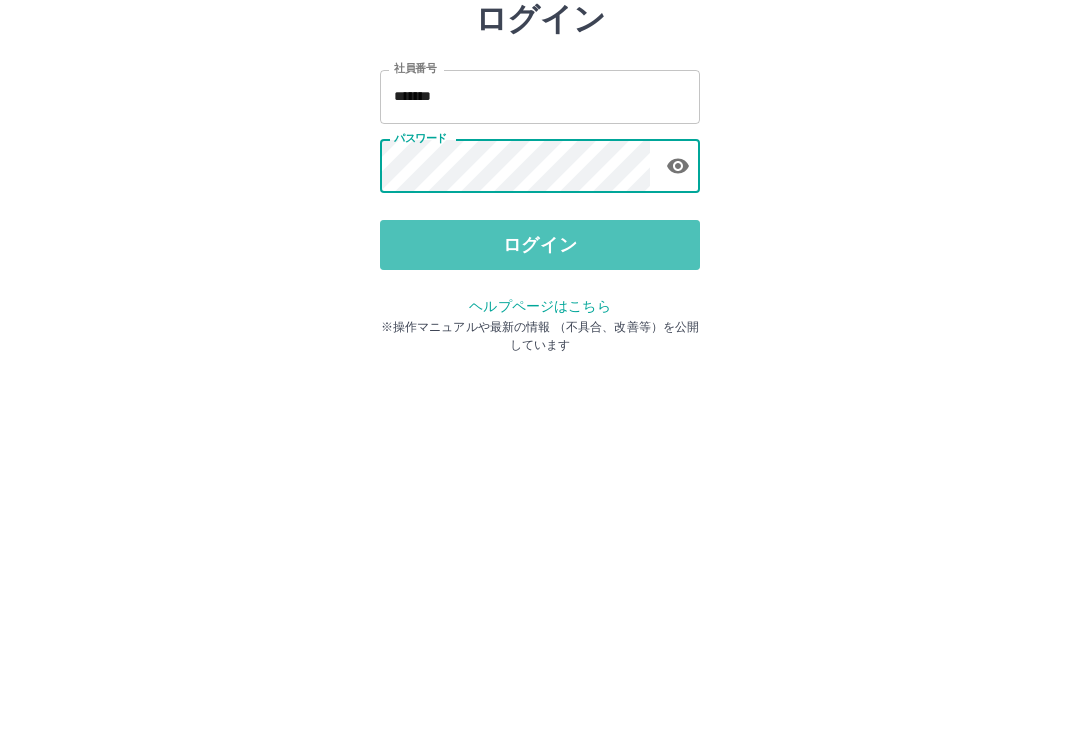 click on "ログイン" at bounding box center [540, 371] 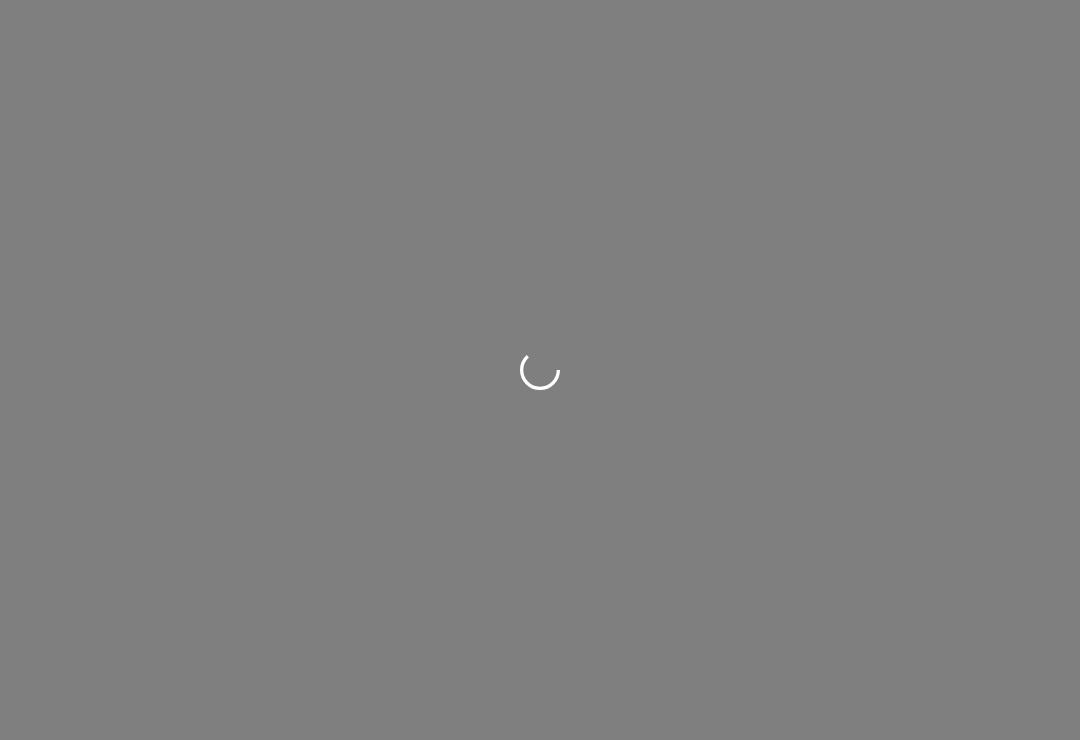 scroll, scrollTop: 0, scrollLeft: 0, axis: both 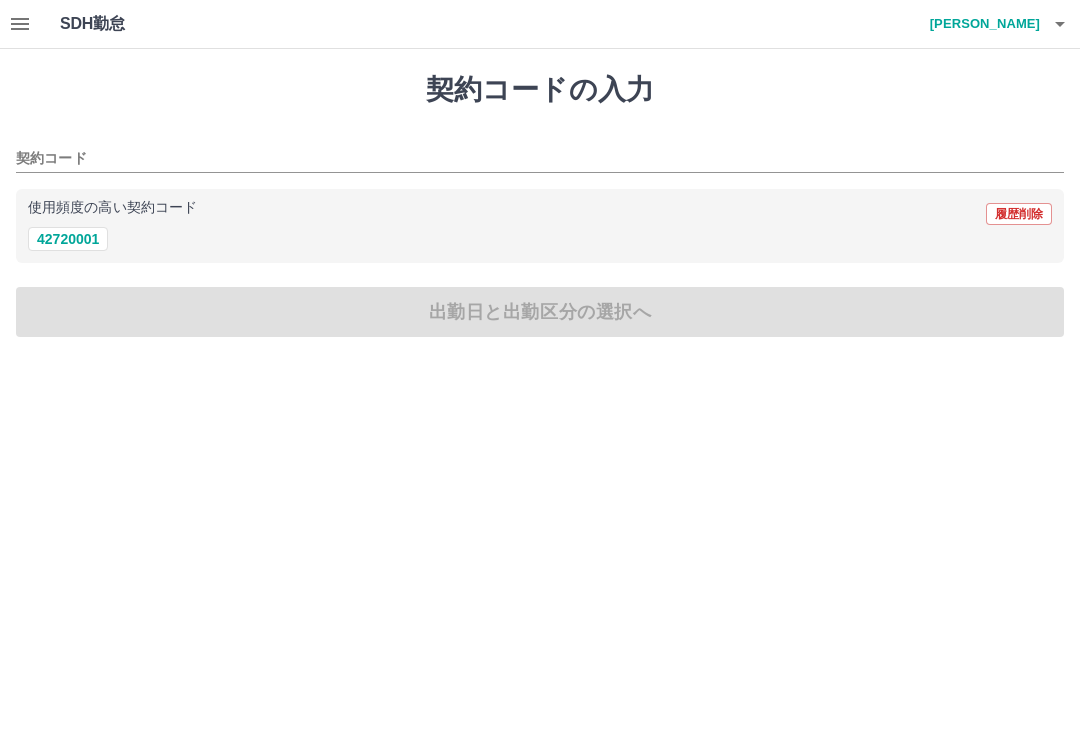 click on "42720001" at bounding box center (68, 239) 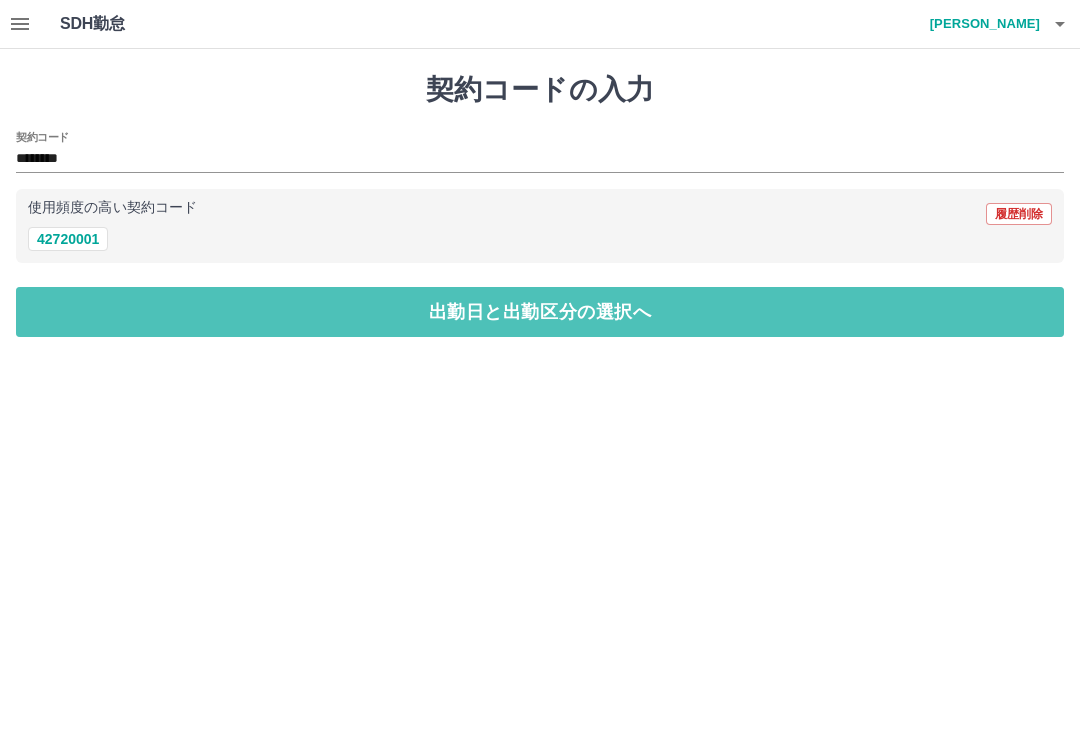 click on "出勤日と出勤区分の選択へ" at bounding box center [540, 312] 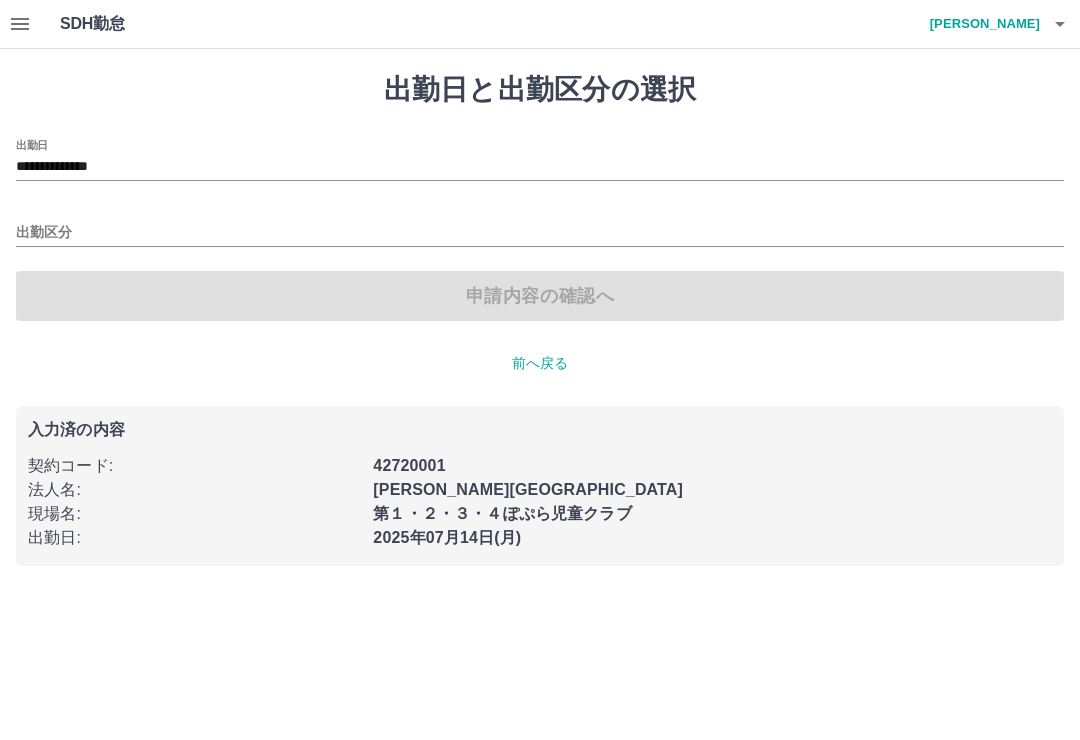 click on "出勤日 :" at bounding box center (194, 538) 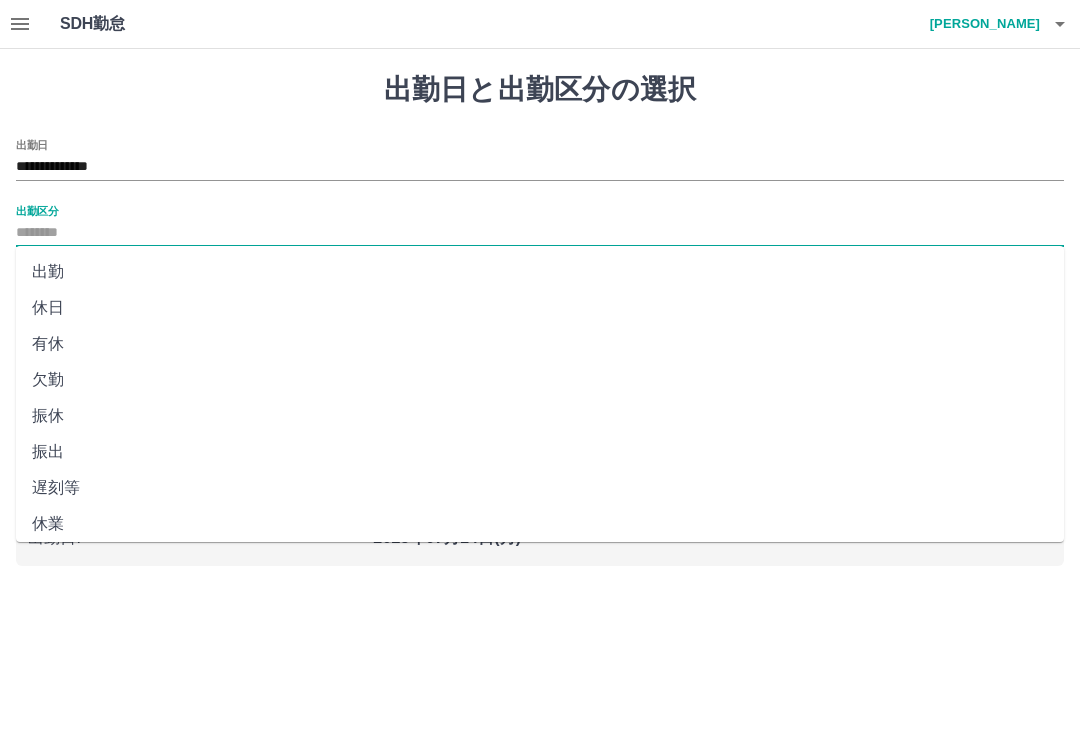 click on "休日" at bounding box center (540, 308) 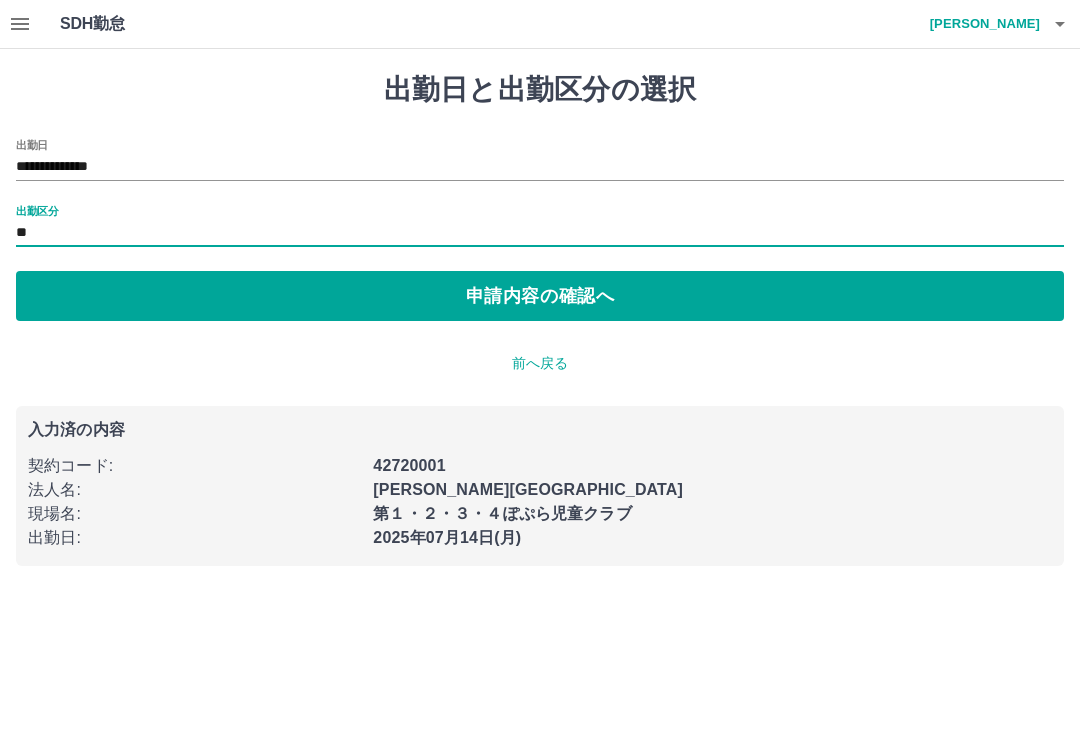 type on "**" 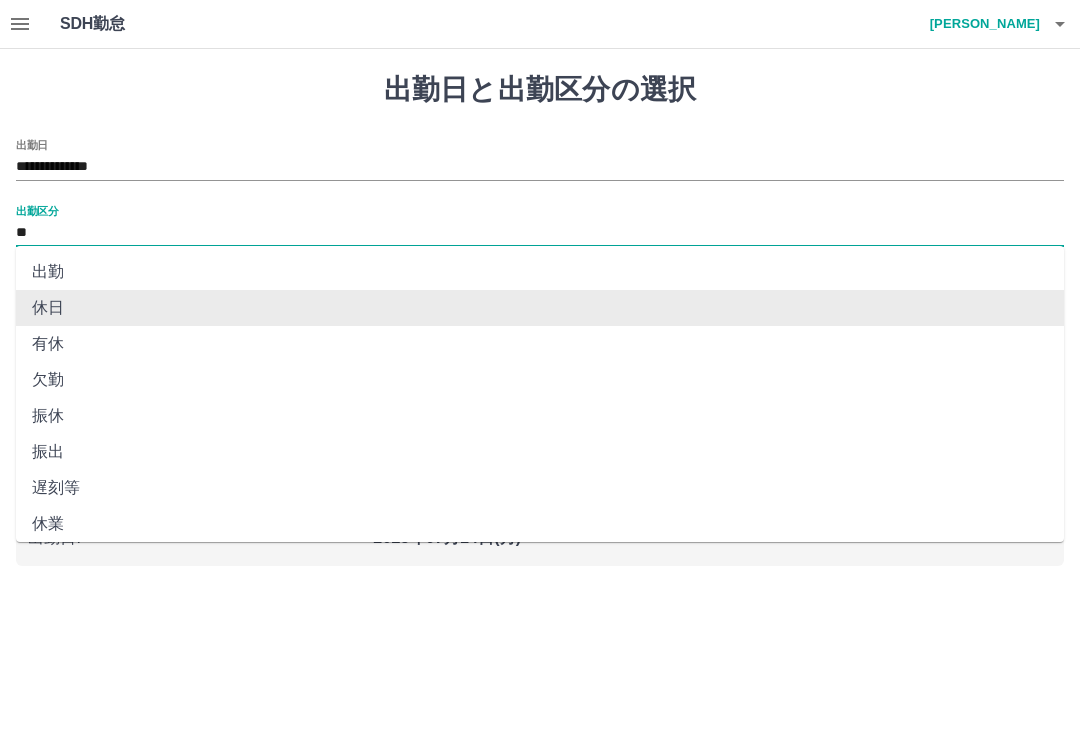 click on "矢野　光子" at bounding box center [980, 24] 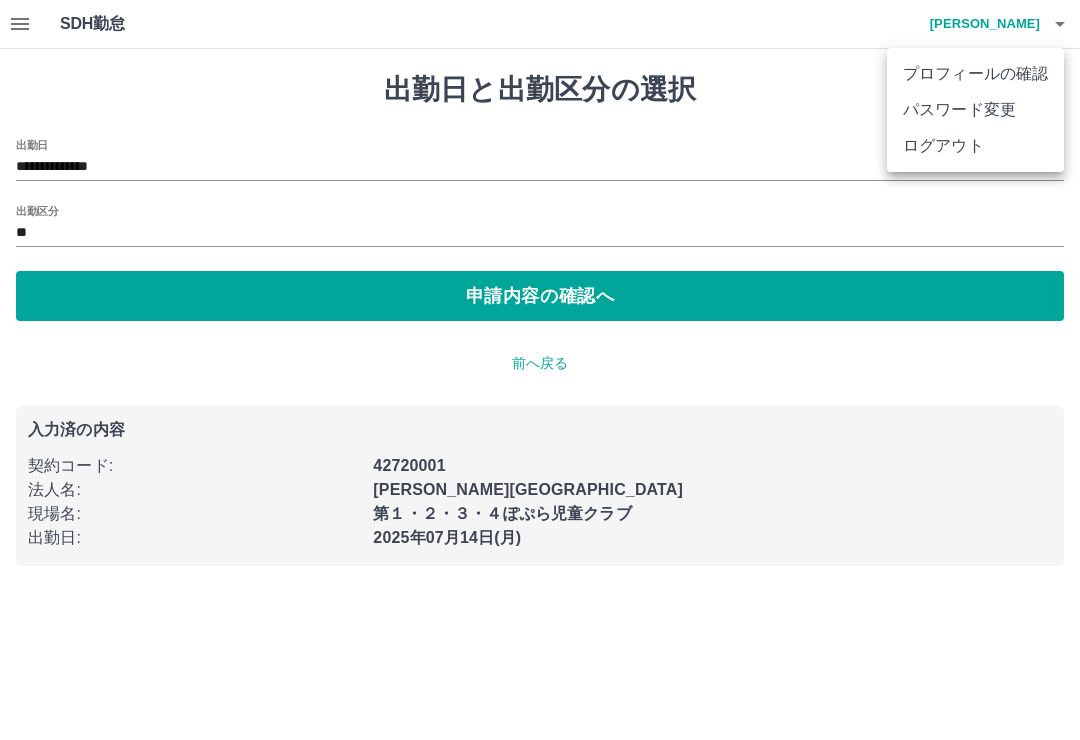 click on "ログアウト" at bounding box center (975, 146) 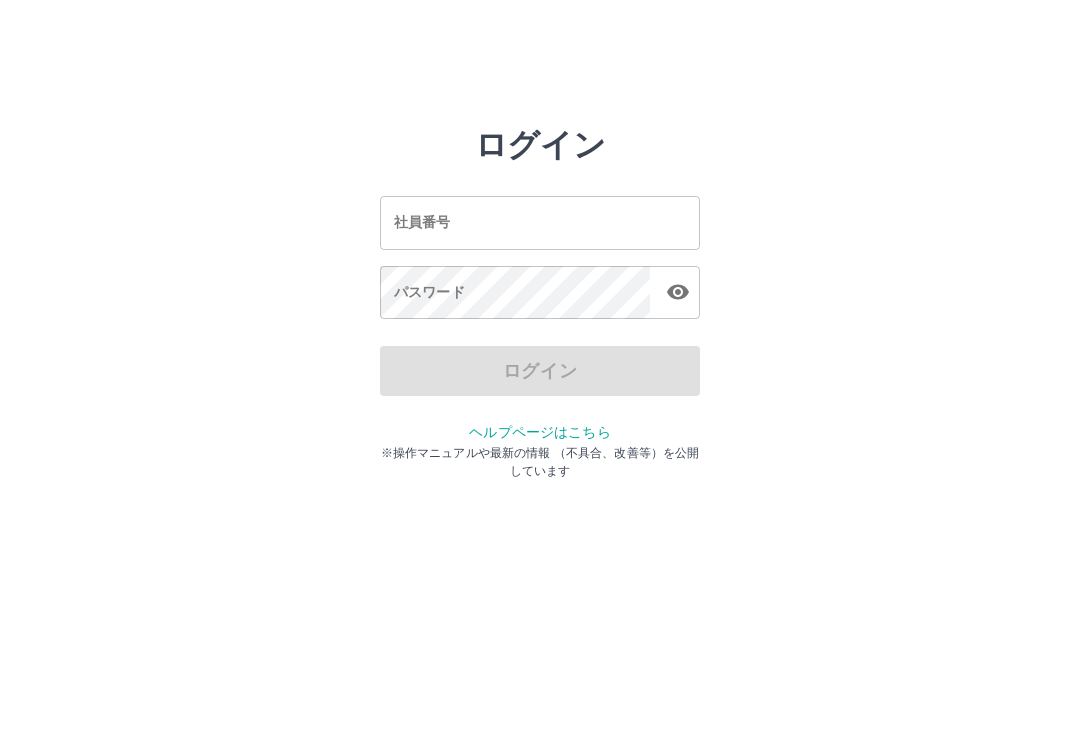 scroll, scrollTop: 0, scrollLeft: 0, axis: both 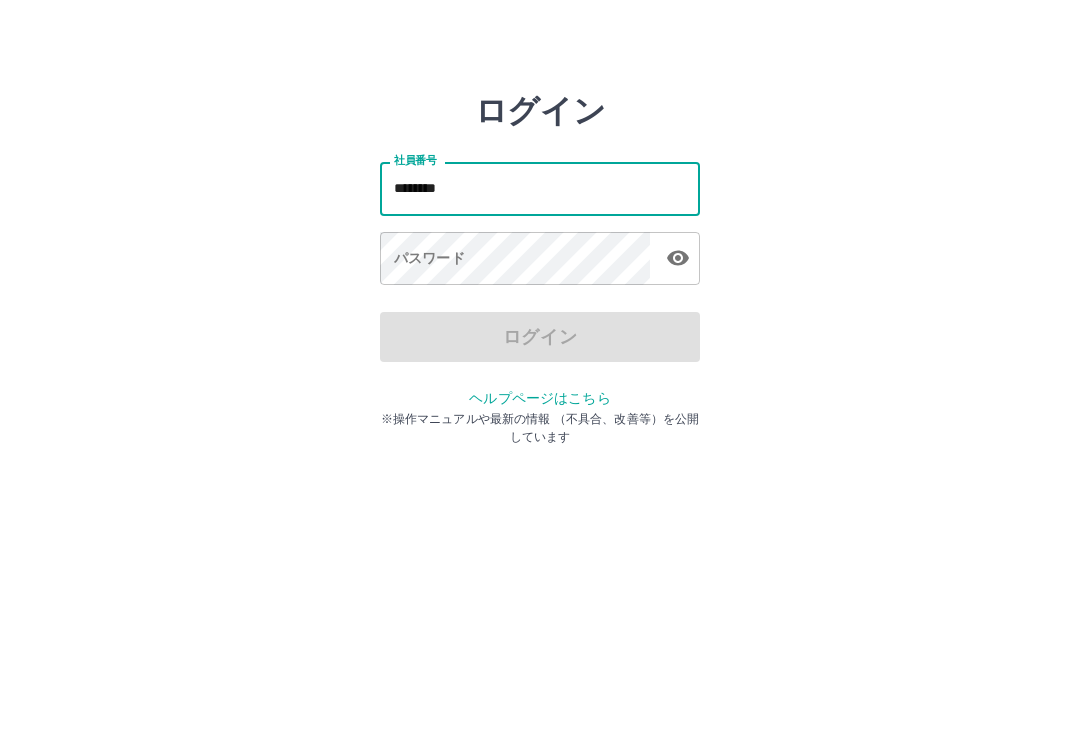 type on "*******" 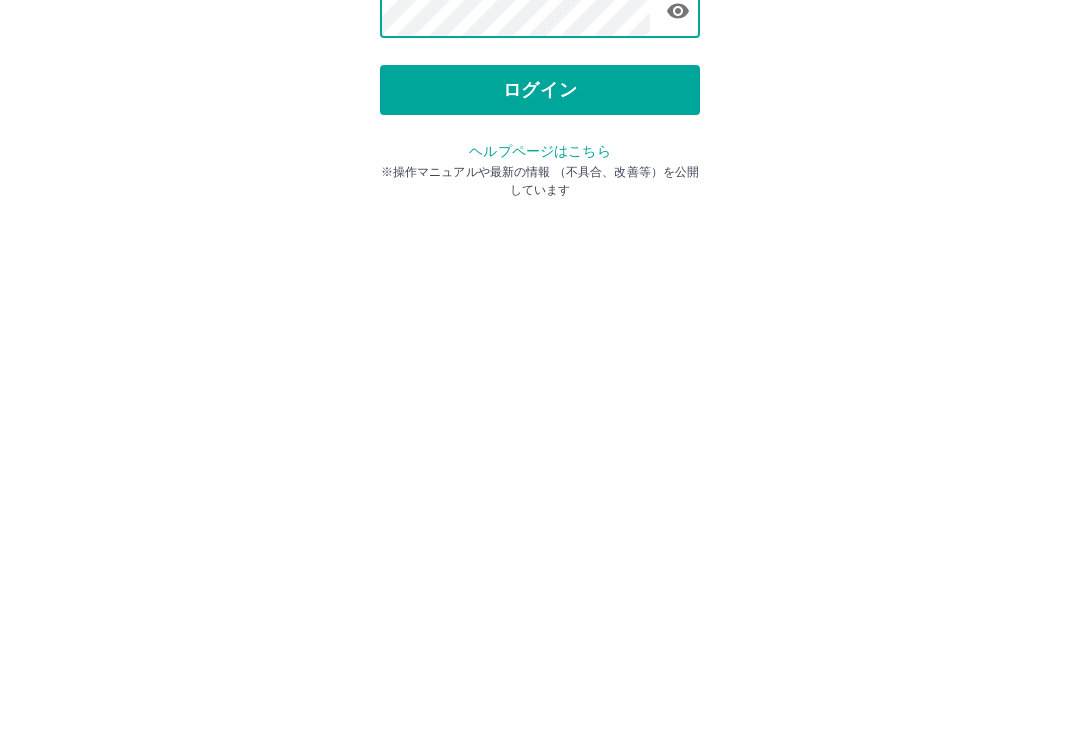 click on "ログイン" at bounding box center [540, 371] 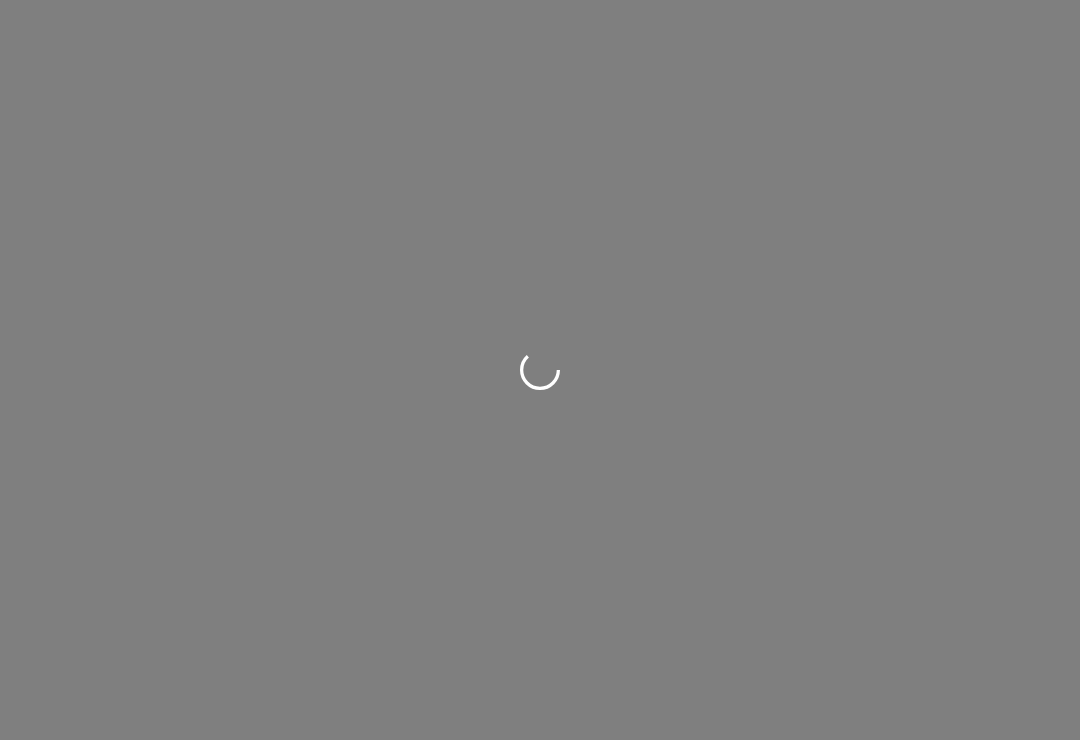 scroll, scrollTop: 0, scrollLeft: 0, axis: both 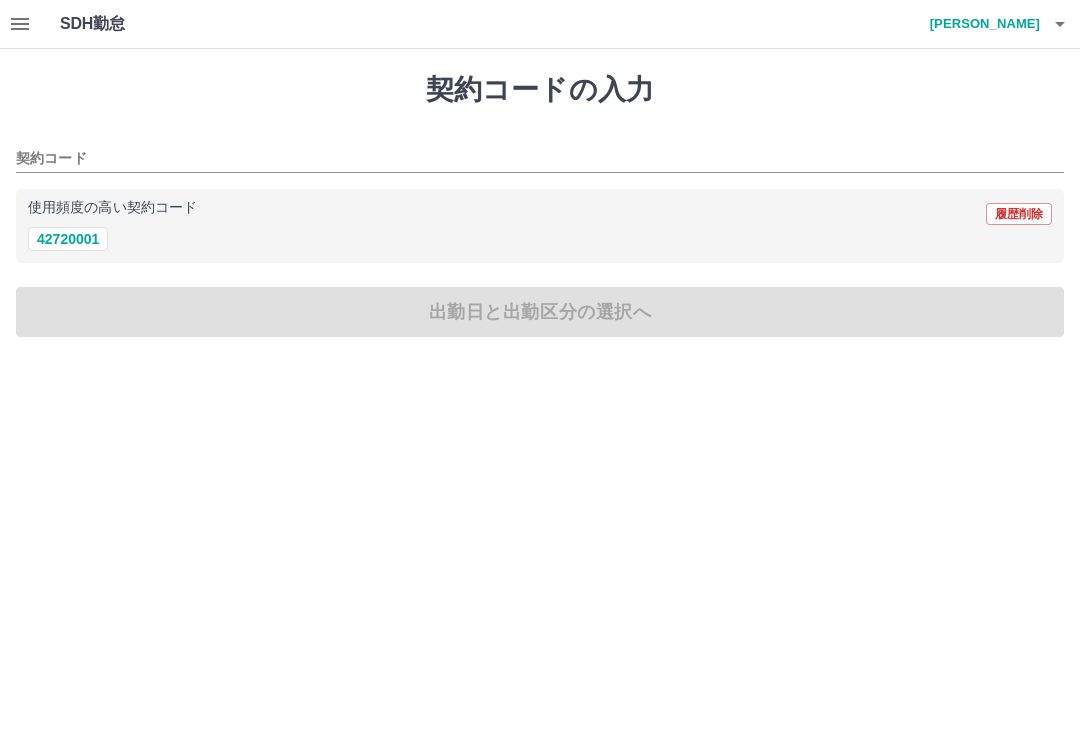 click 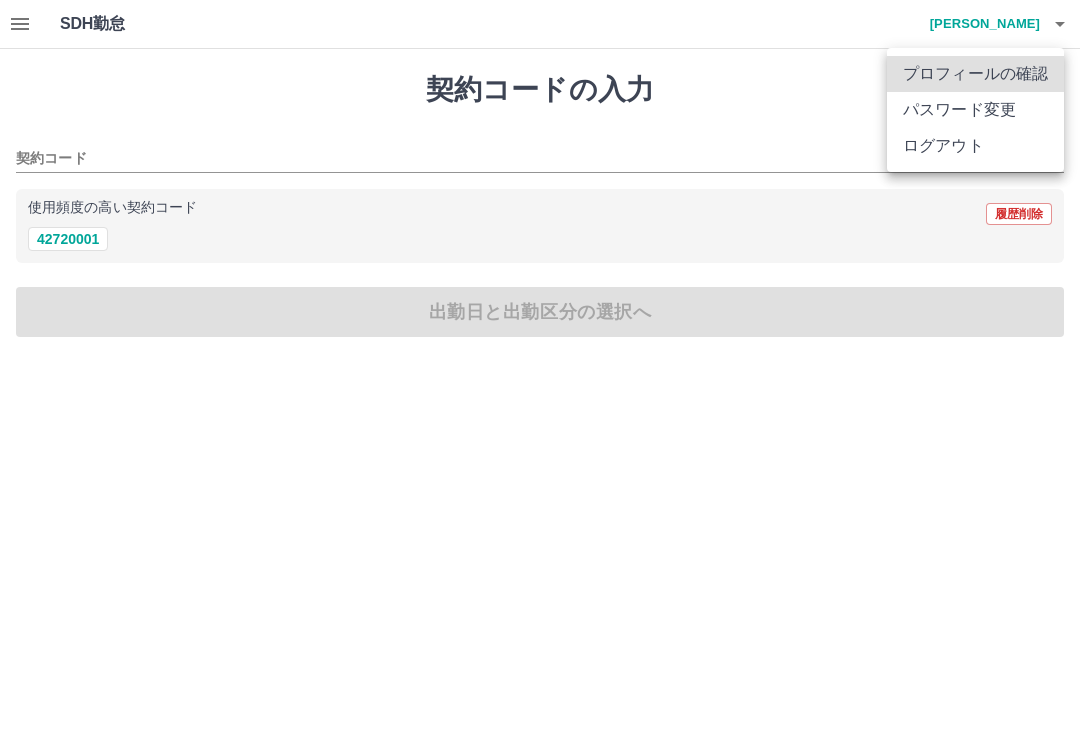 click at bounding box center (540, 370) 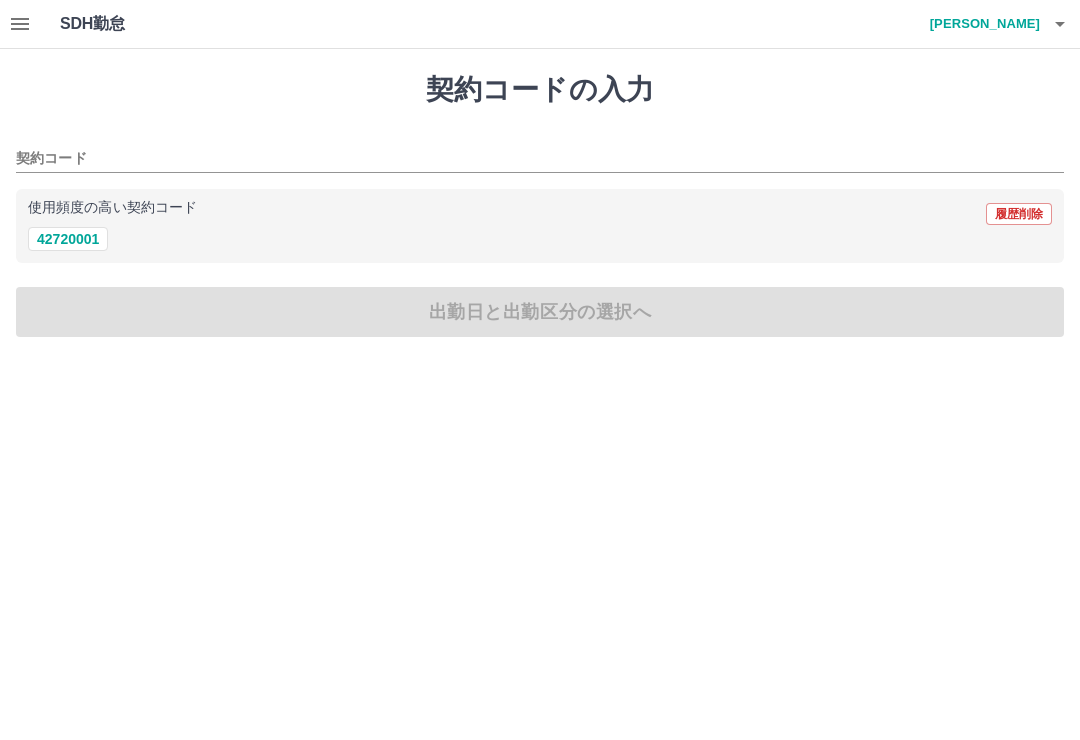 click at bounding box center [1060, 24] 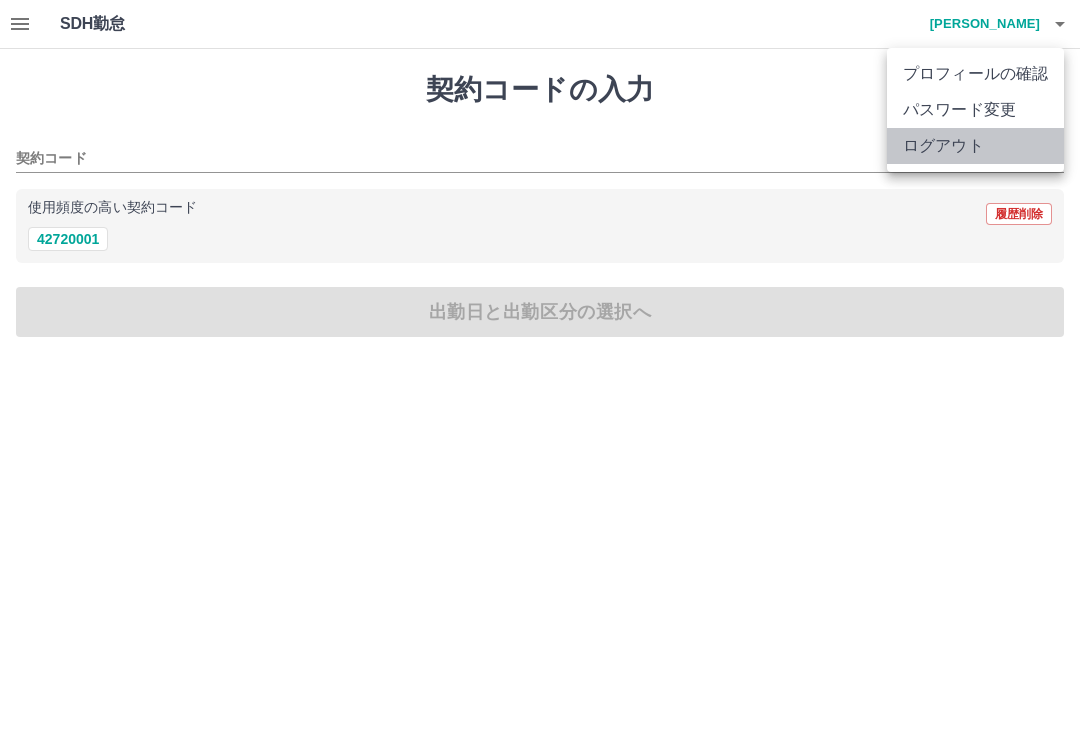 click on "ログアウト" at bounding box center (975, 146) 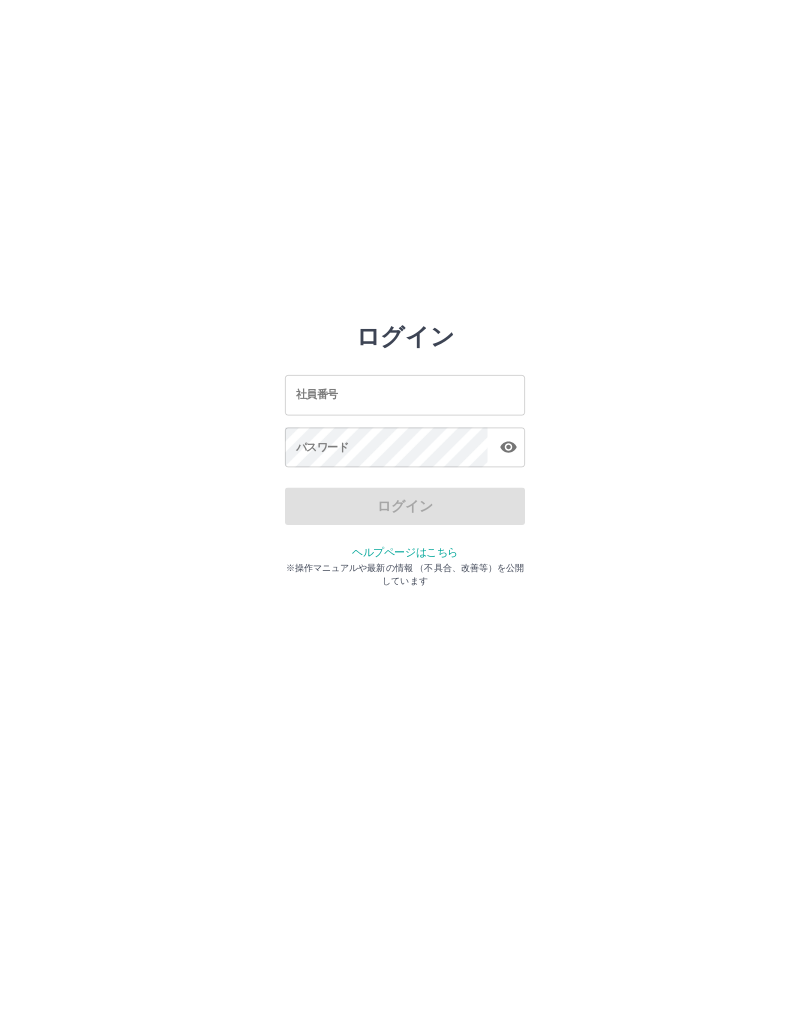 scroll, scrollTop: 0, scrollLeft: 0, axis: both 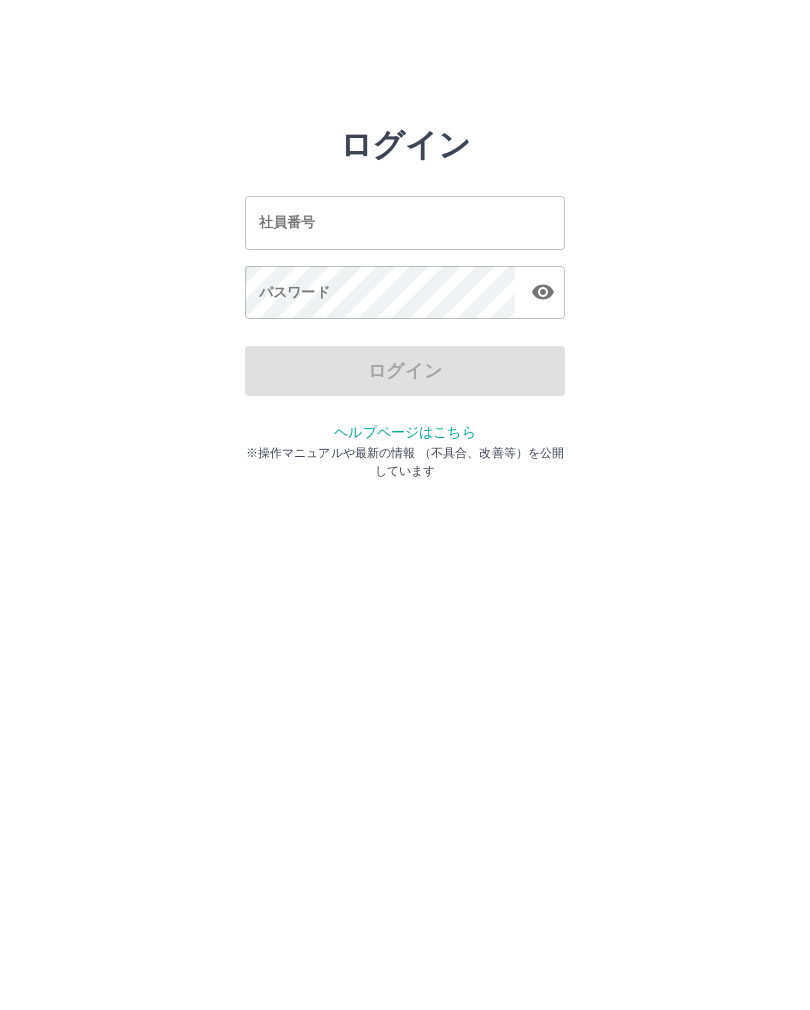 click on "社員番号" at bounding box center [405, 222] 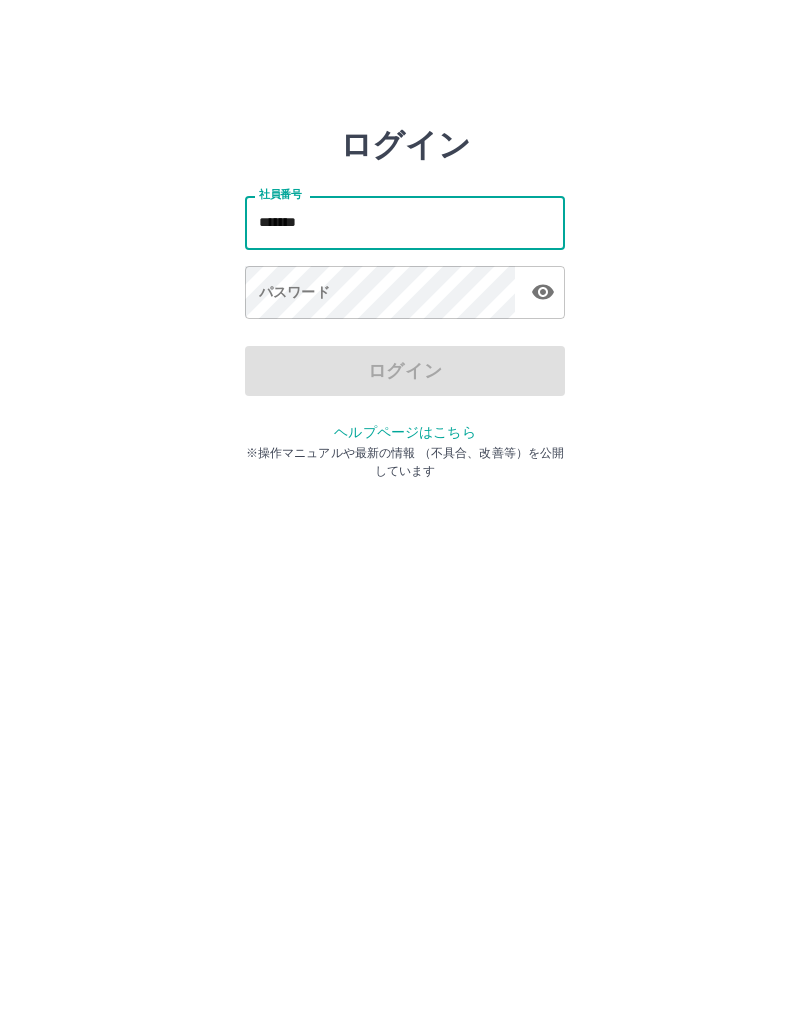 type on "*******" 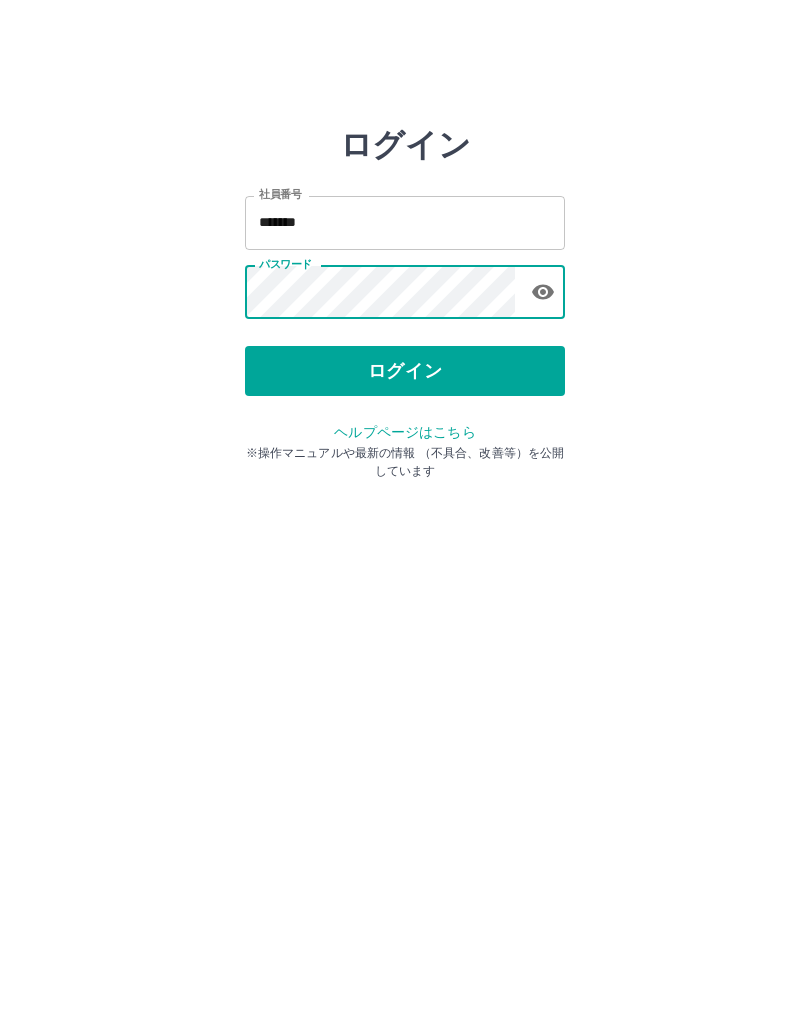 click on "ログイン" at bounding box center [405, 371] 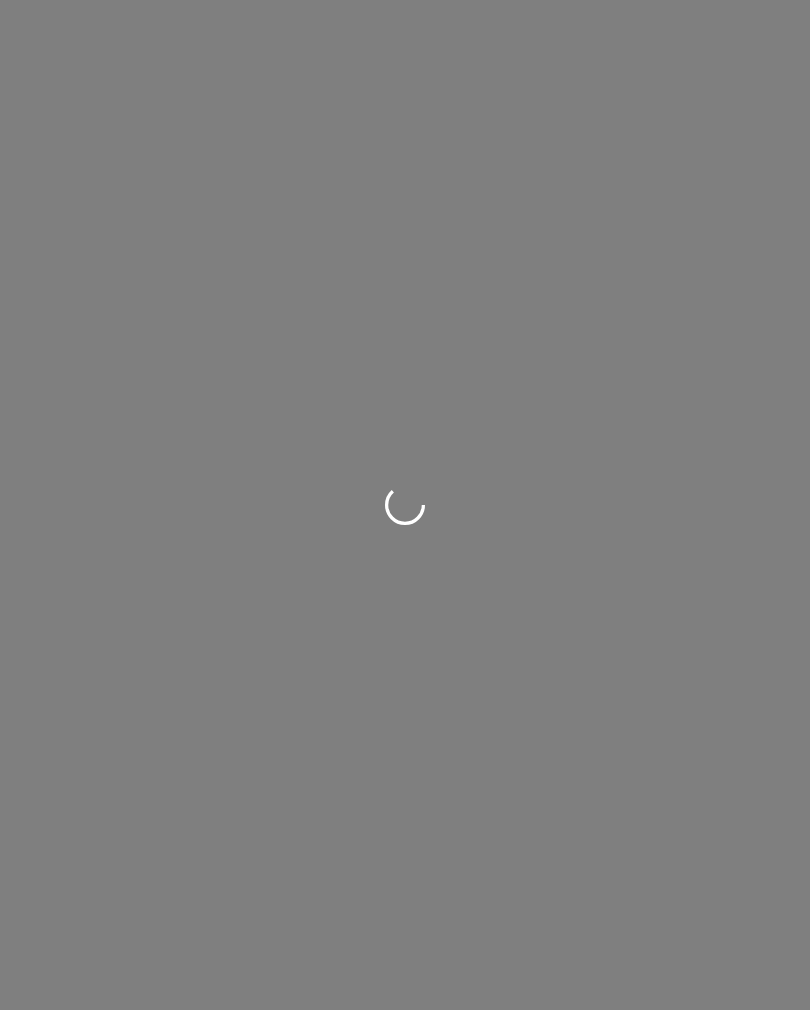scroll, scrollTop: 0, scrollLeft: 0, axis: both 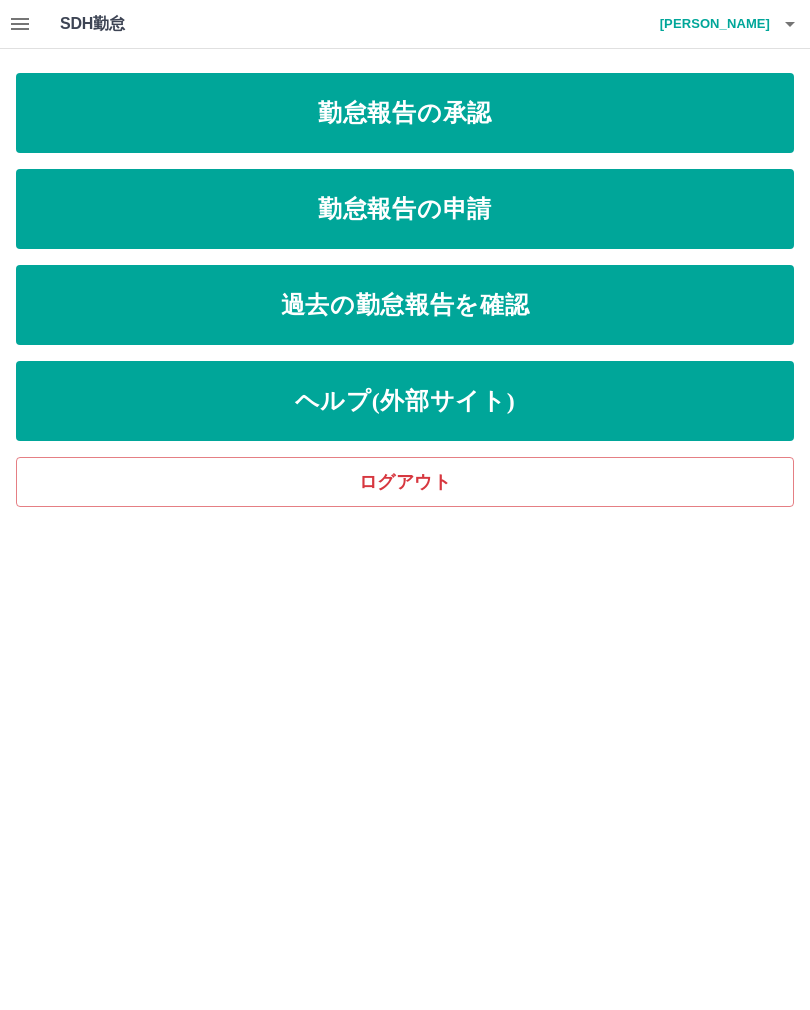 click on "勤怠報告の承認" at bounding box center (405, 113) 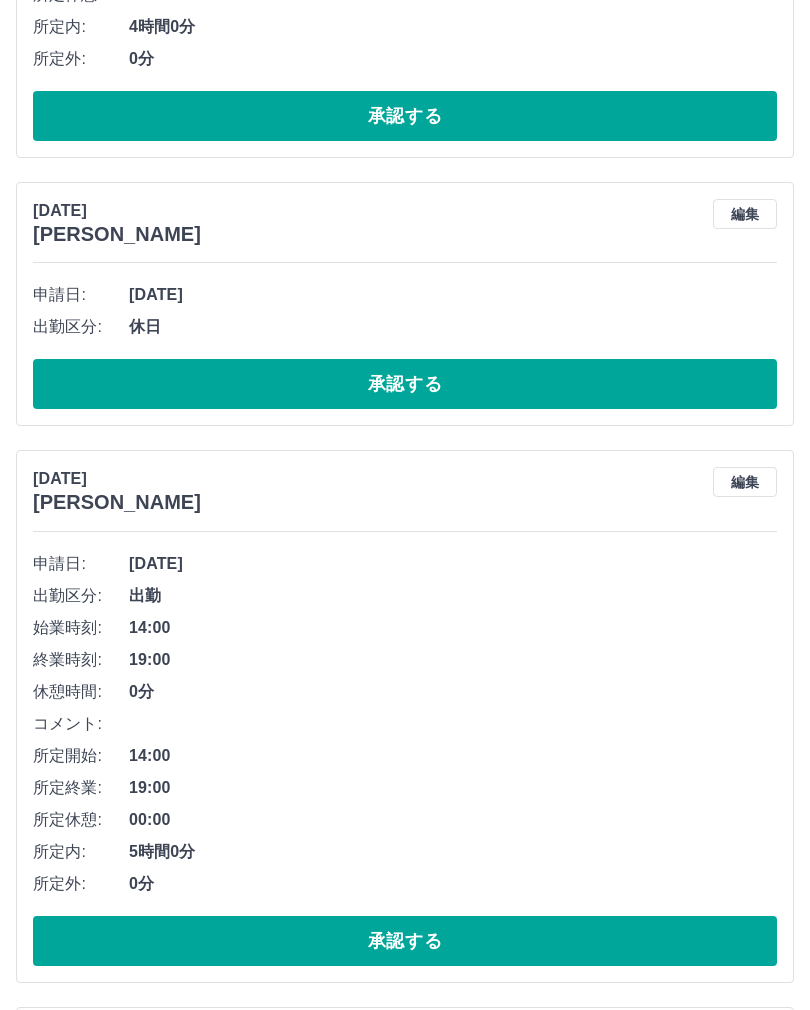 scroll, scrollTop: 611, scrollLeft: 0, axis: vertical 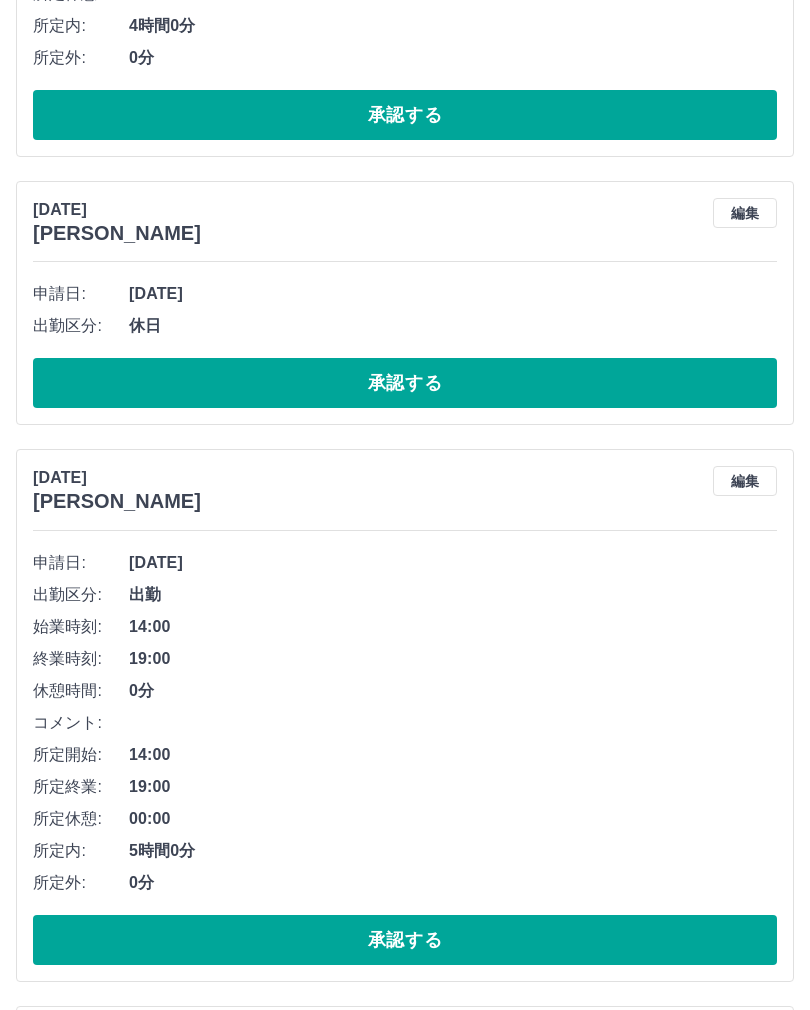 click on "承認する" at bounding box center (405, 940) 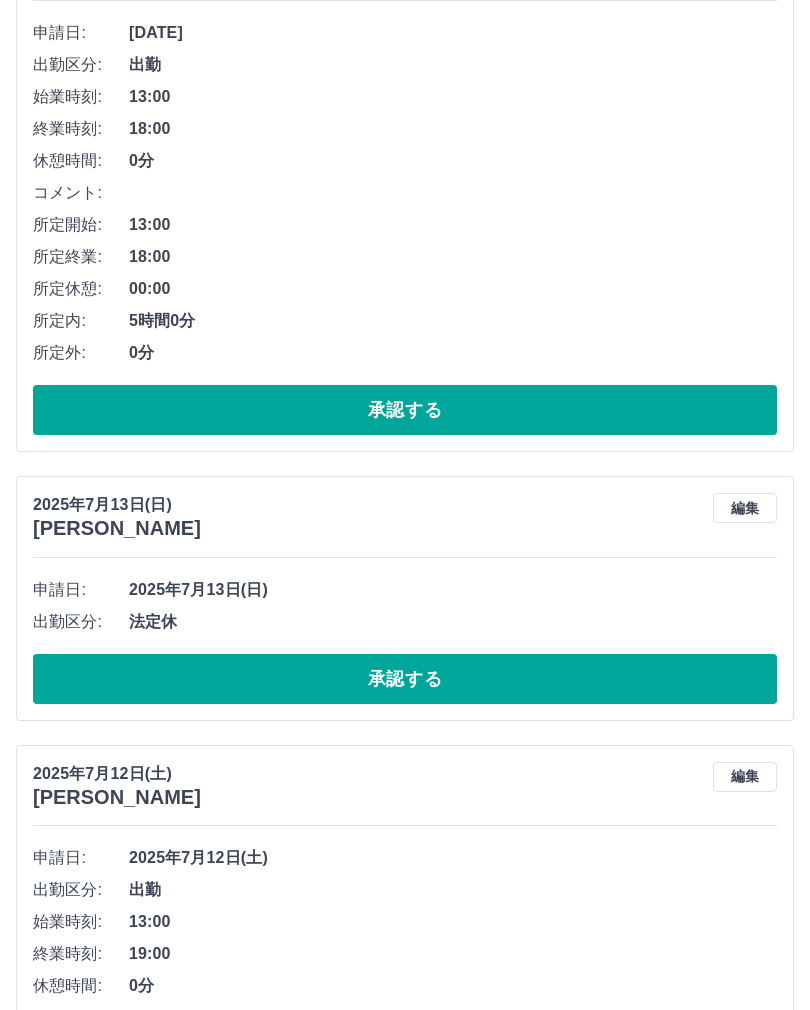 scroll, scrollTop: 3923, scrollLeft: 0, axis: vertical 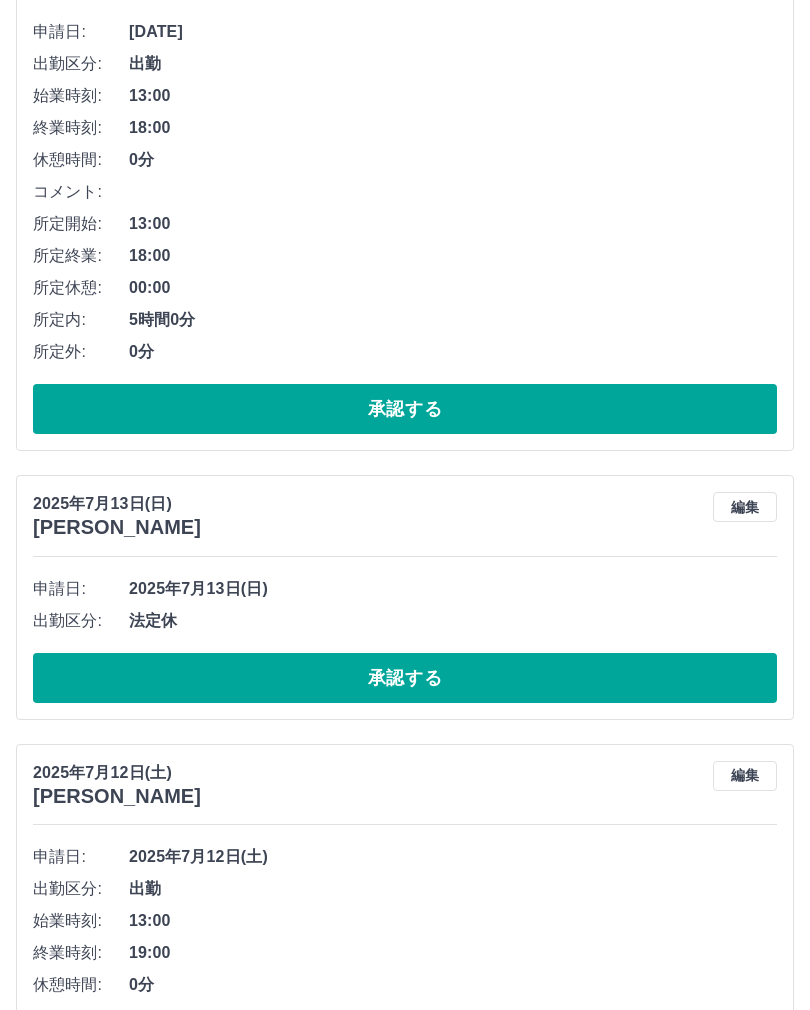 click on "承認する" at bounding box center [405, 678] 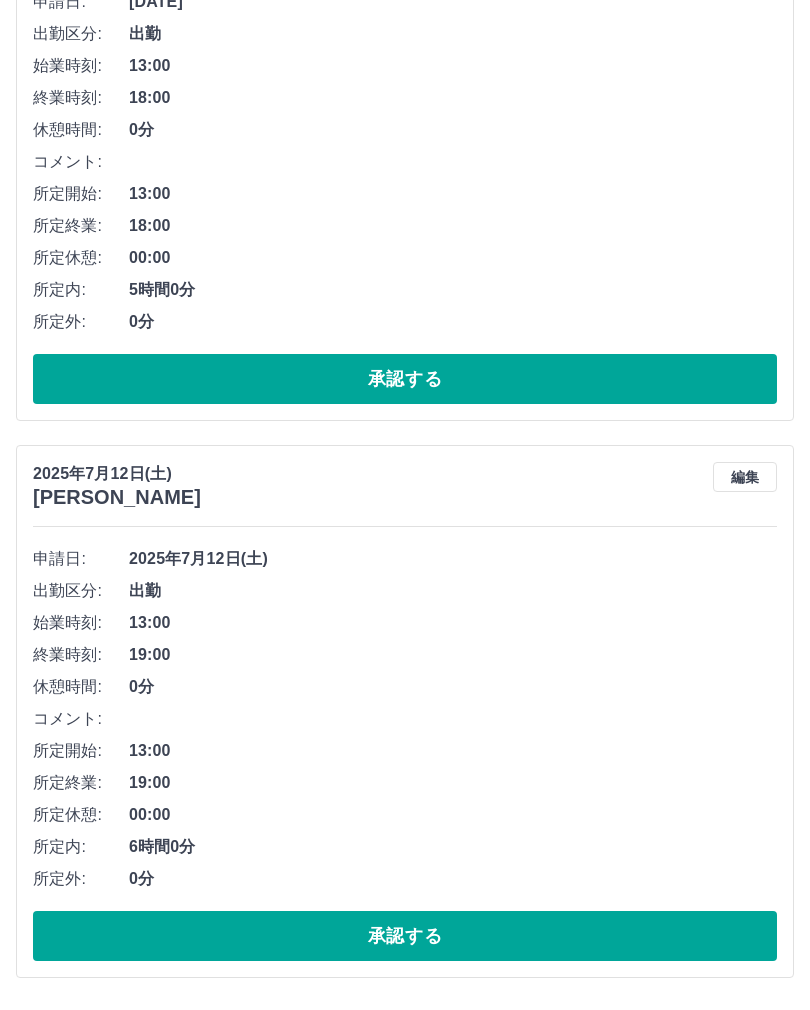 scroll, scrollTop: 3954, scrollLeft: 0, axis: vertical 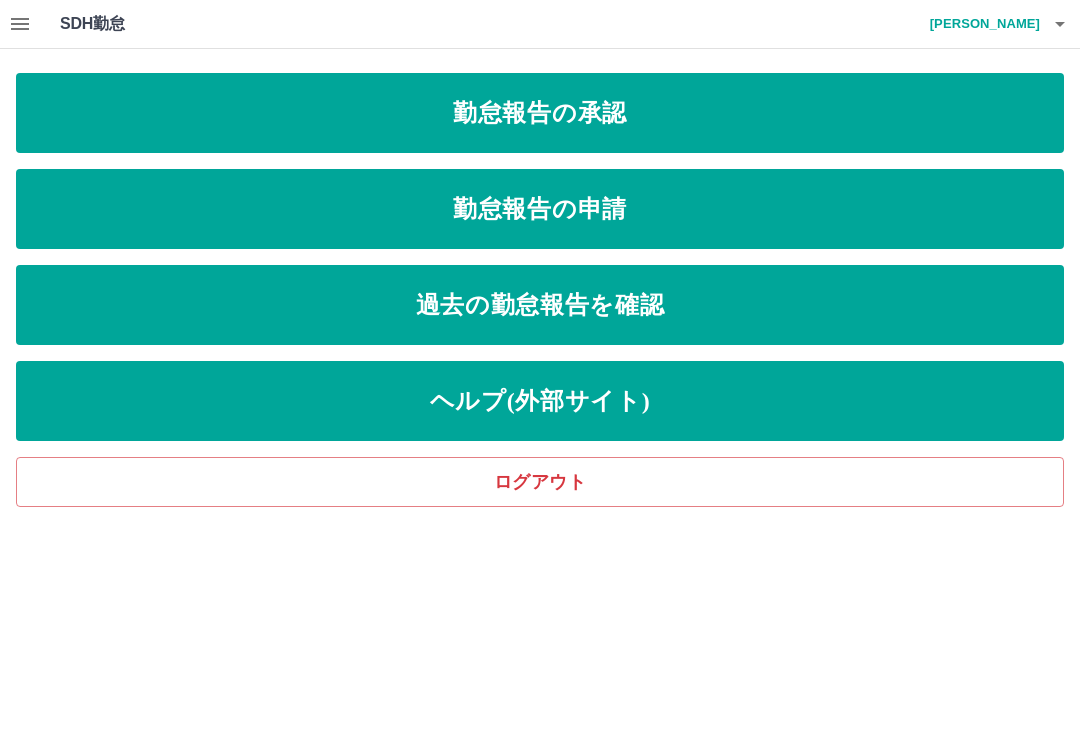 click on "過去の勤怠報告を確認" at bounding box center [540, 305] 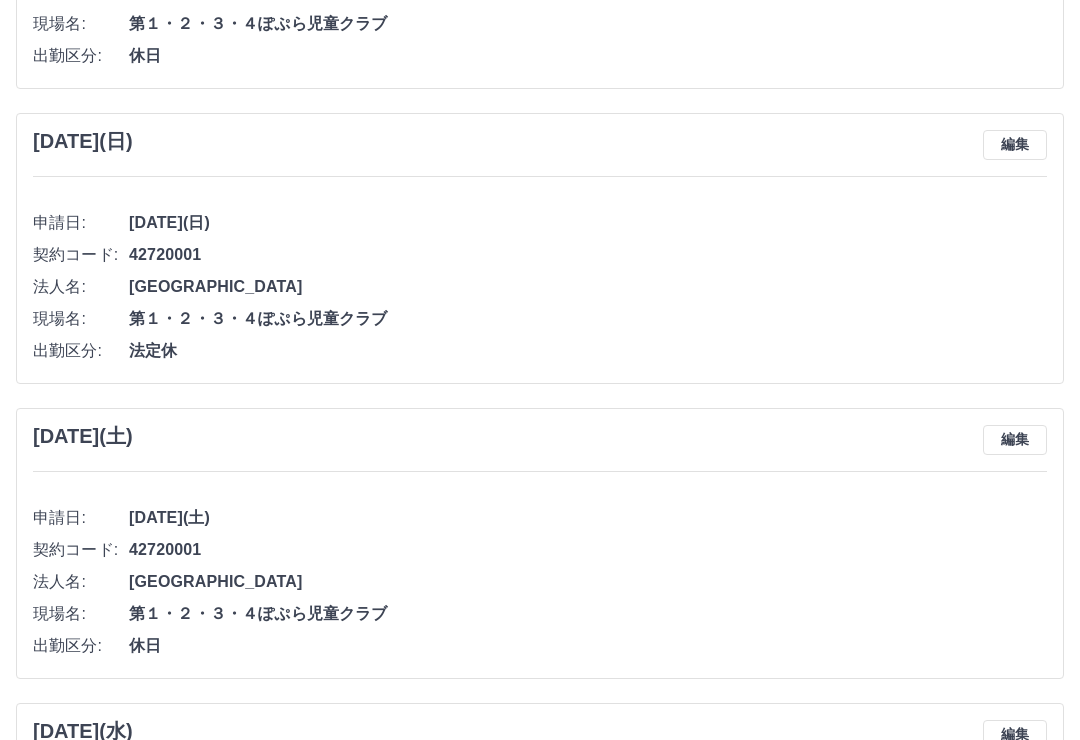 scroll, scrollTop: 0, scrollLeft: 0, axis: both 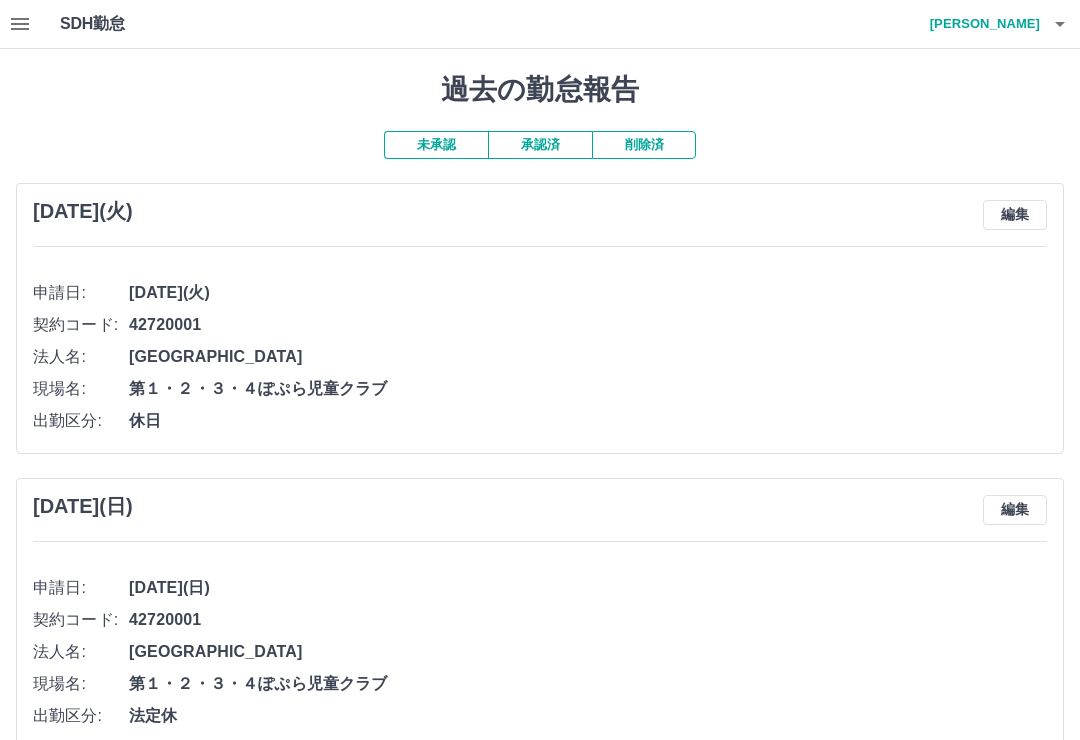 click at bounding box center [20, 24] 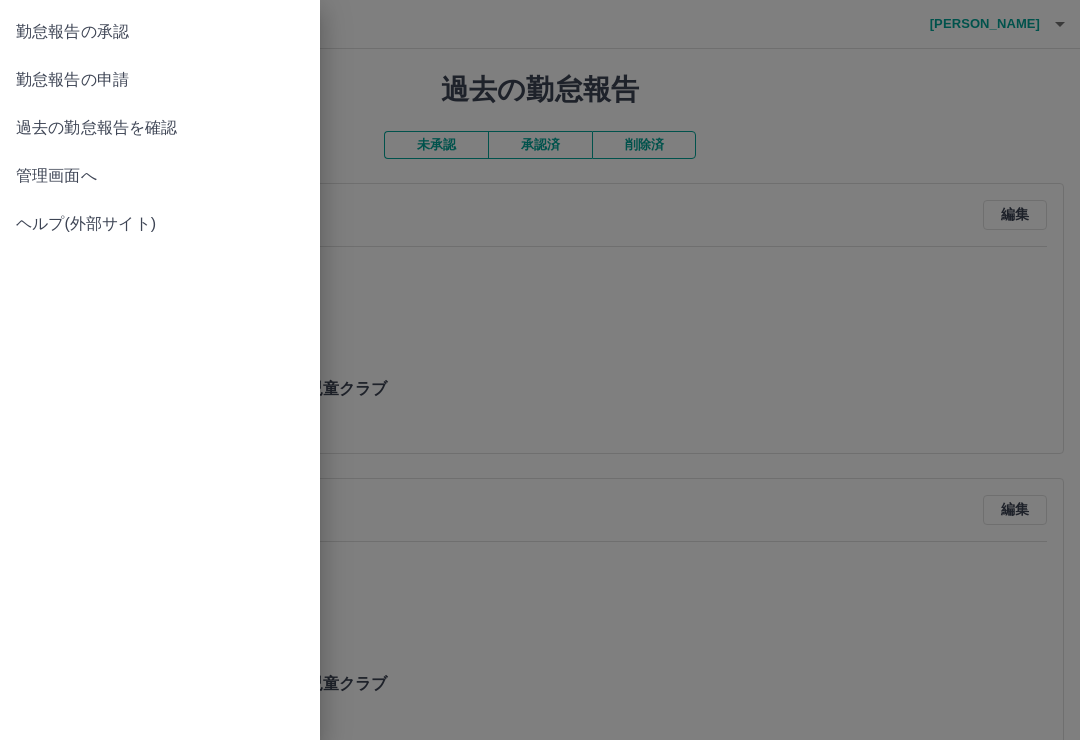 click on "勤怠報告の申請" at bounding box center (160, 80) 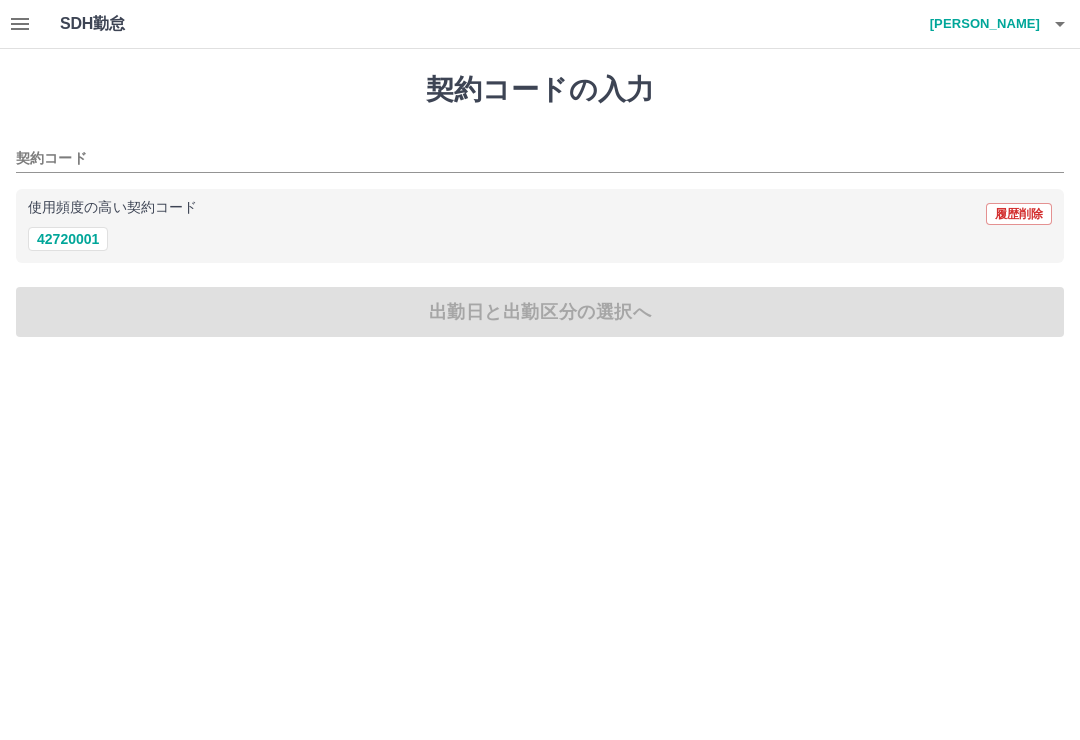 click on "42720001" at bounding box center (68, 239) 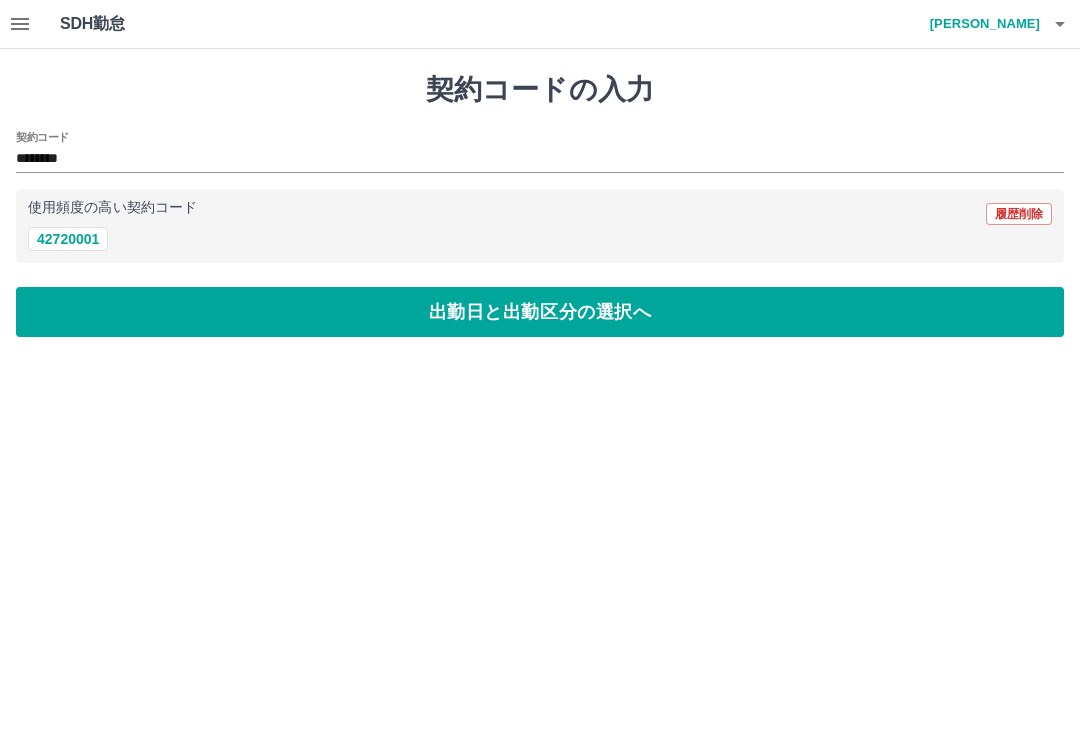 click on "出勤日と出勤区分の選択へ" at bounding box center [540, 312] 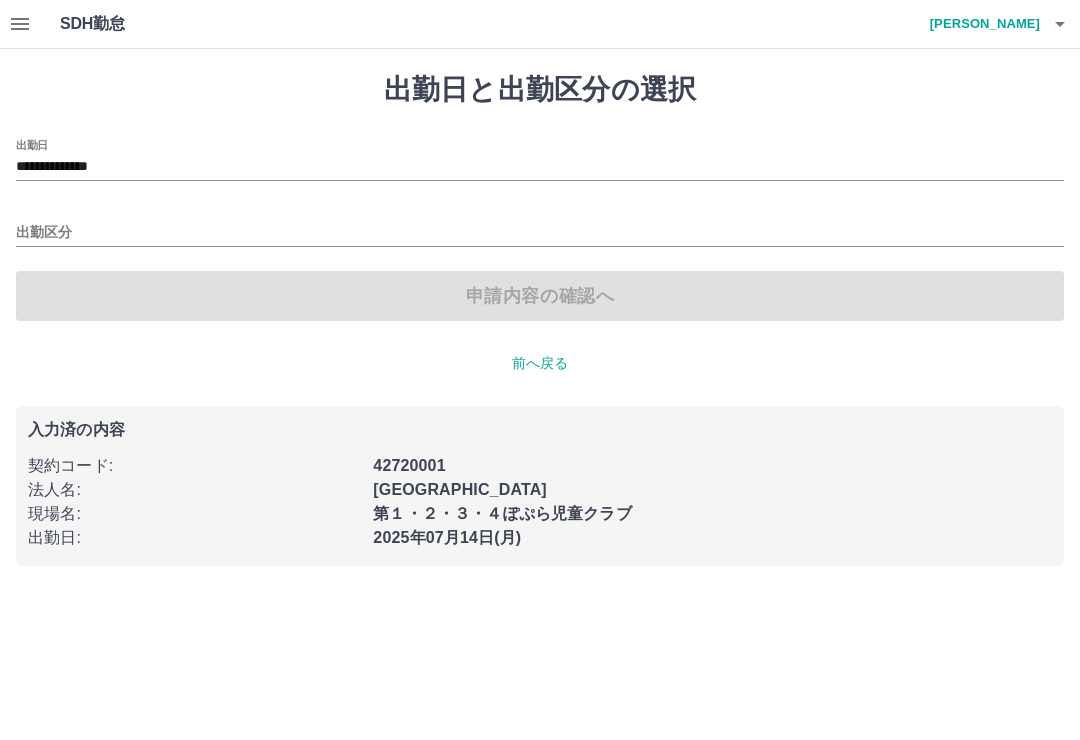 click on "**********" at bounding box center [540, 167] 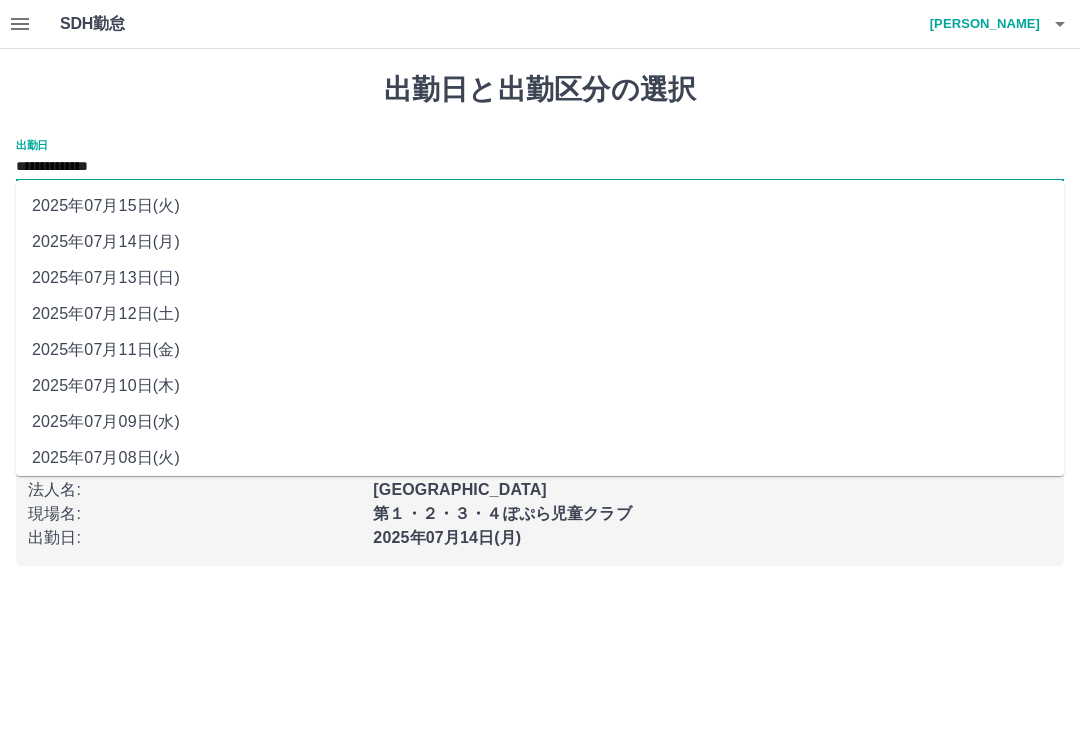 click at bounding box center [1060, 24] 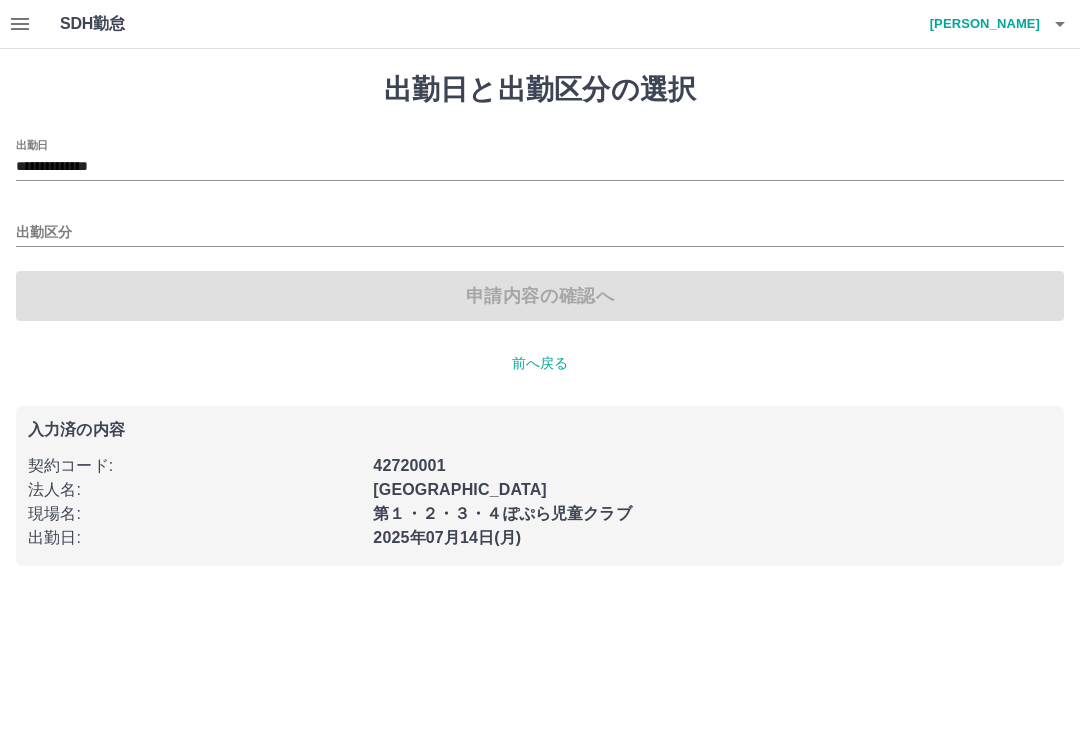 click at bounding box center (1060, 24) 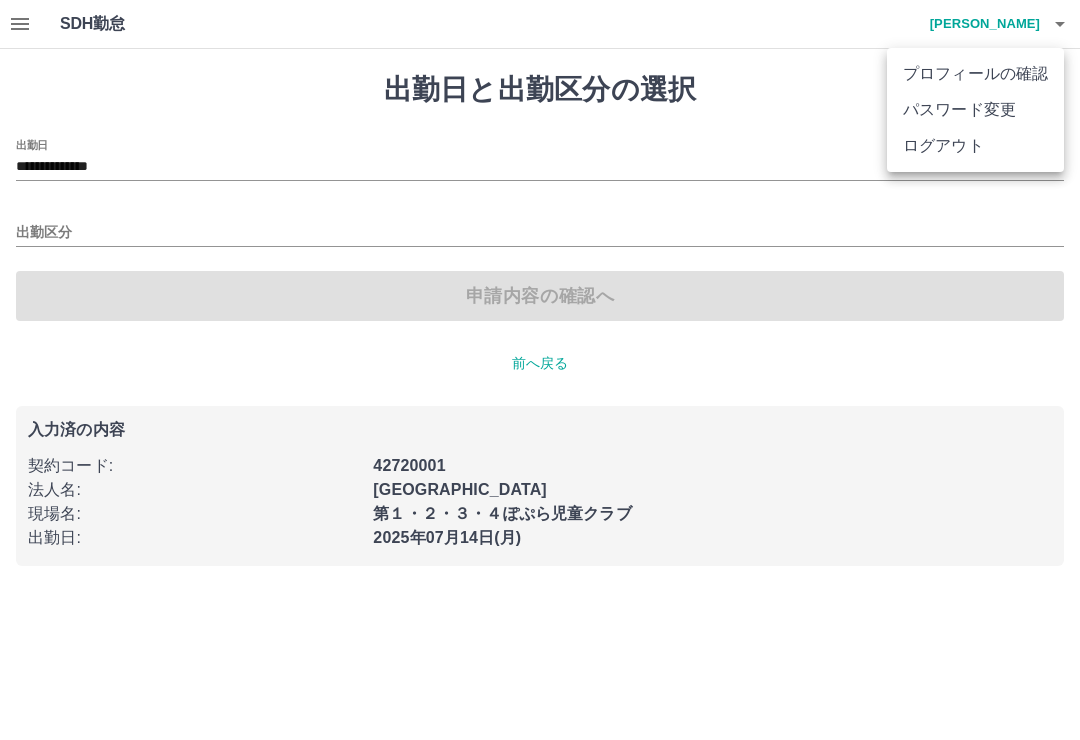 click on "ログアウト" at bounding box center [975, 146] 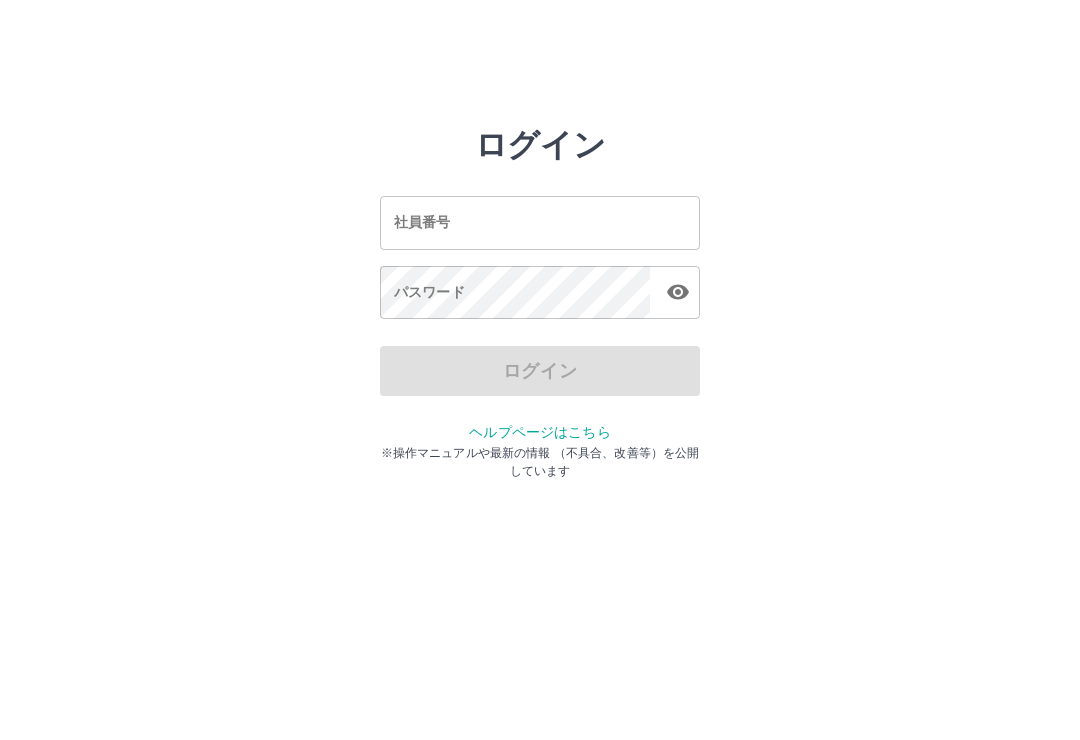 scroll, scrollTop: 0, scrollLeft: 0, axis: both 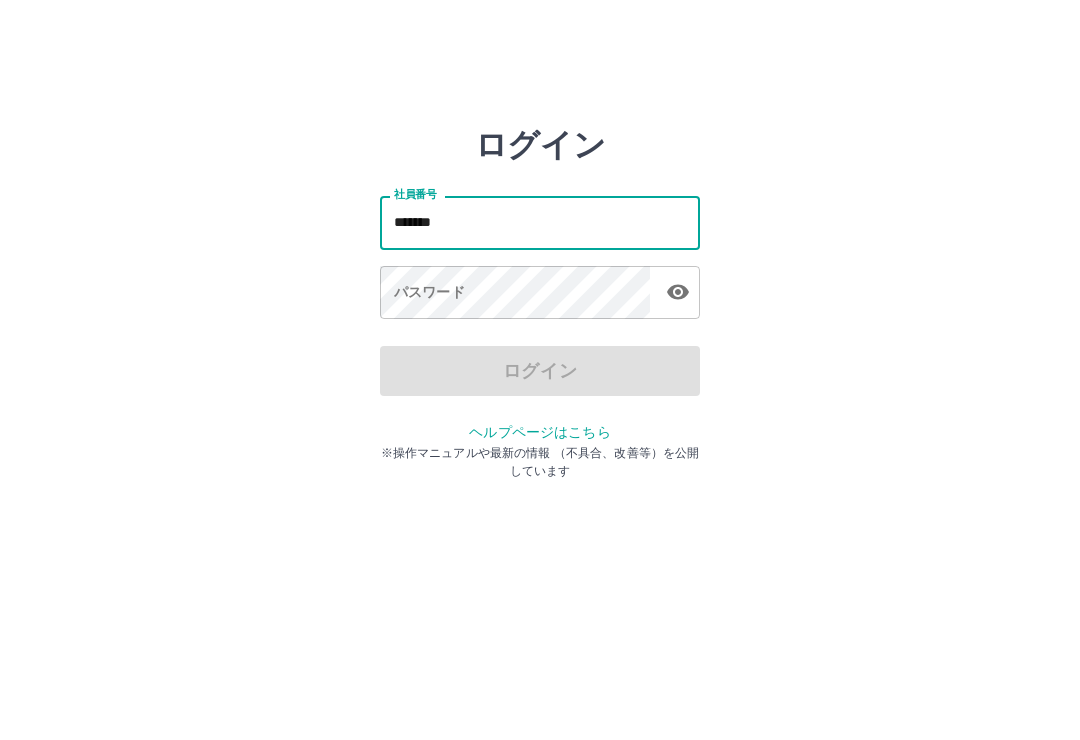 type on "*******" 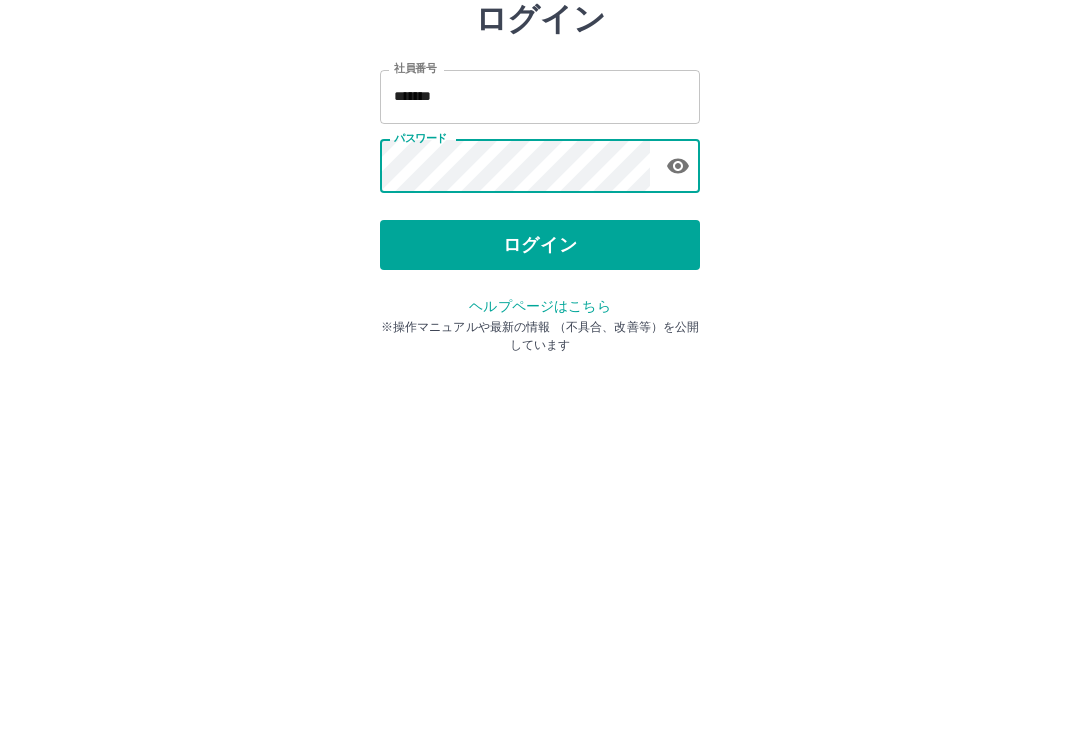 click on "ログイン" at bounding box center (540, 371) 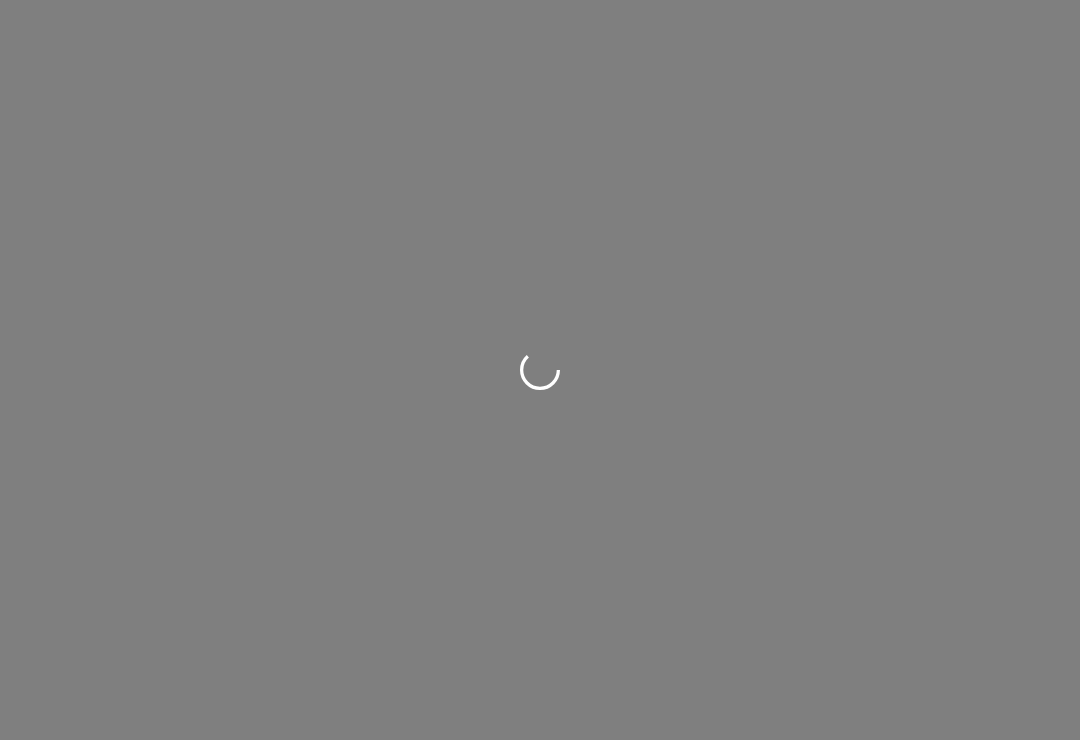 scroll, scrollTop: 0, scrollLeft: 0, axis: both 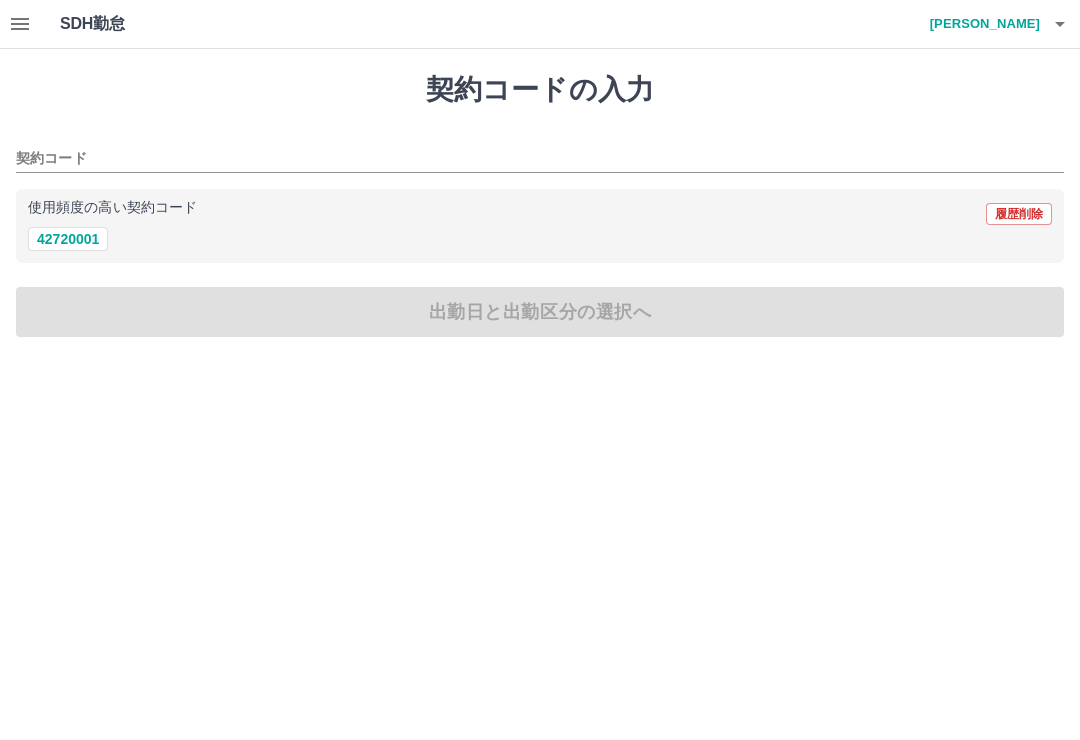 click on "42720001" at bounding box center [68, 239] 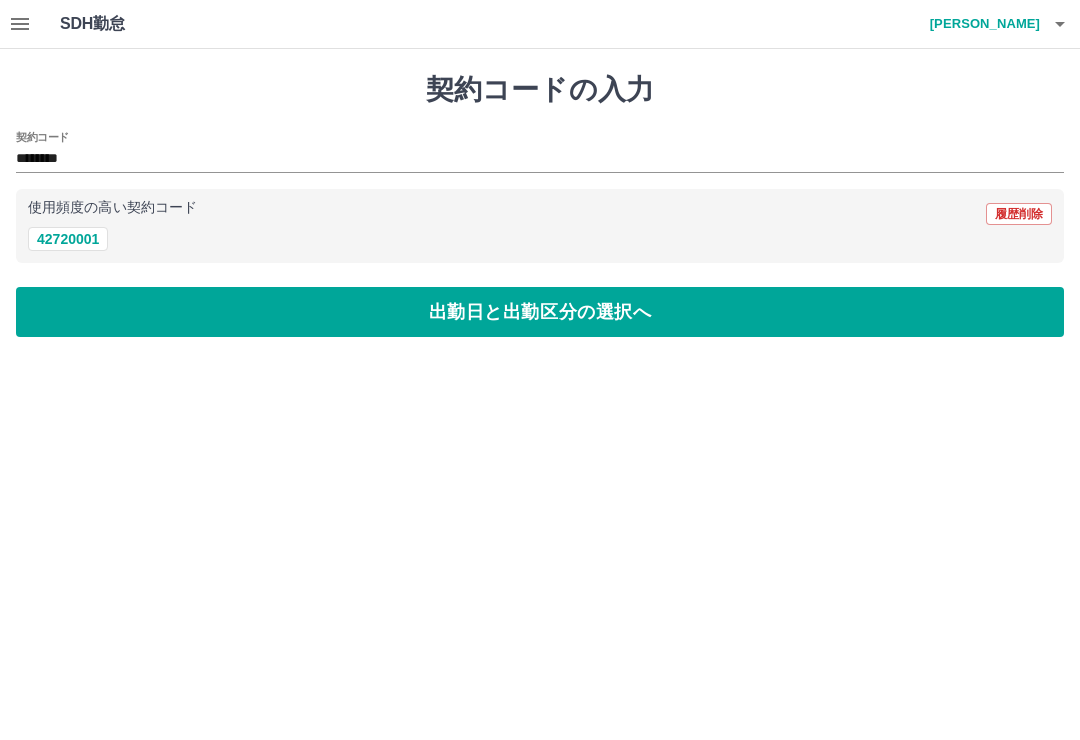 click on "出勤日と出勤区分の選択へ" at bounding box center (540, 312) 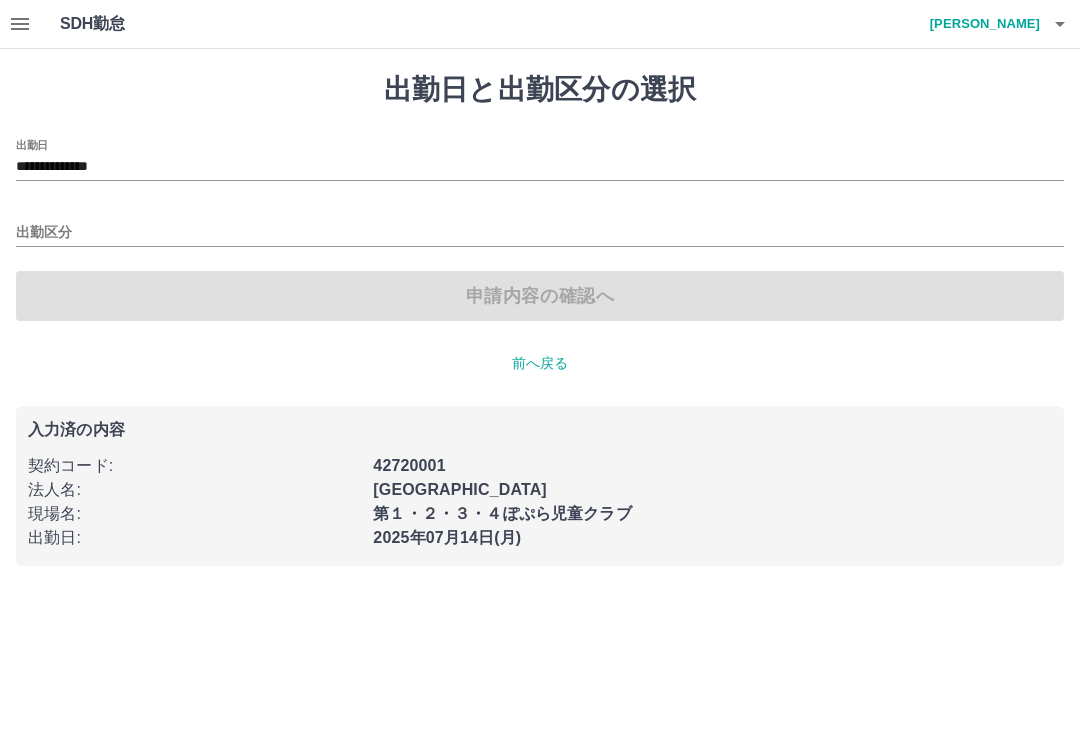 click on "**********" at bounding box center [540, 167] 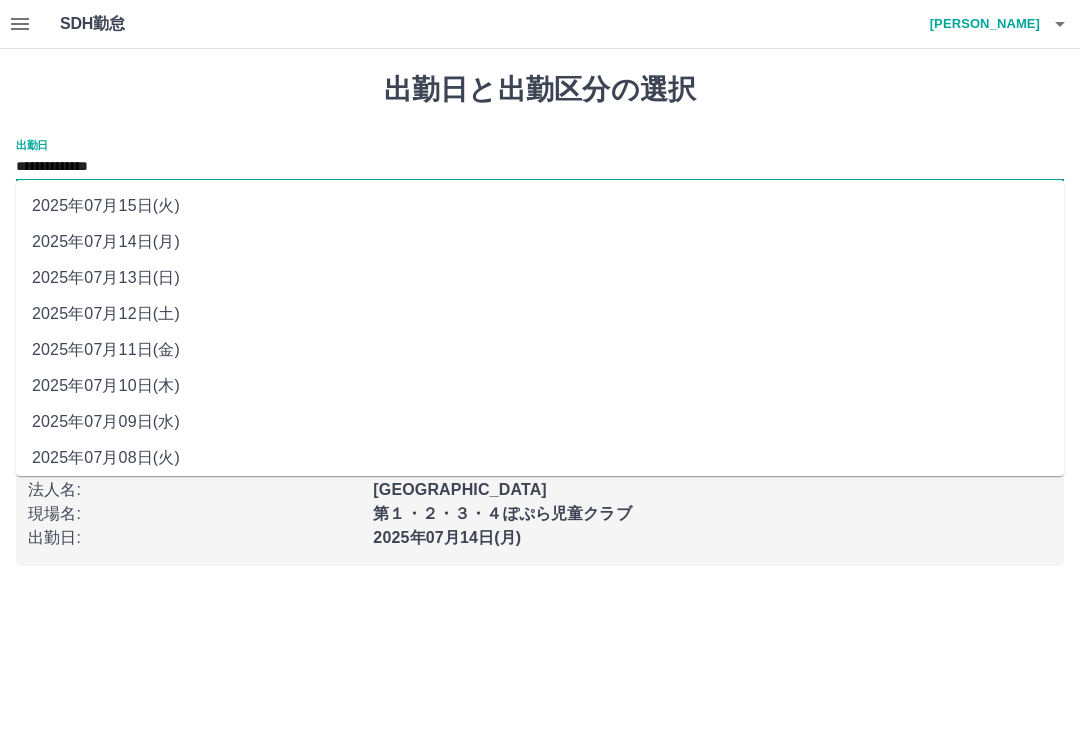 click on "2025年07月11日(金)" at bounding box center [540, 350] 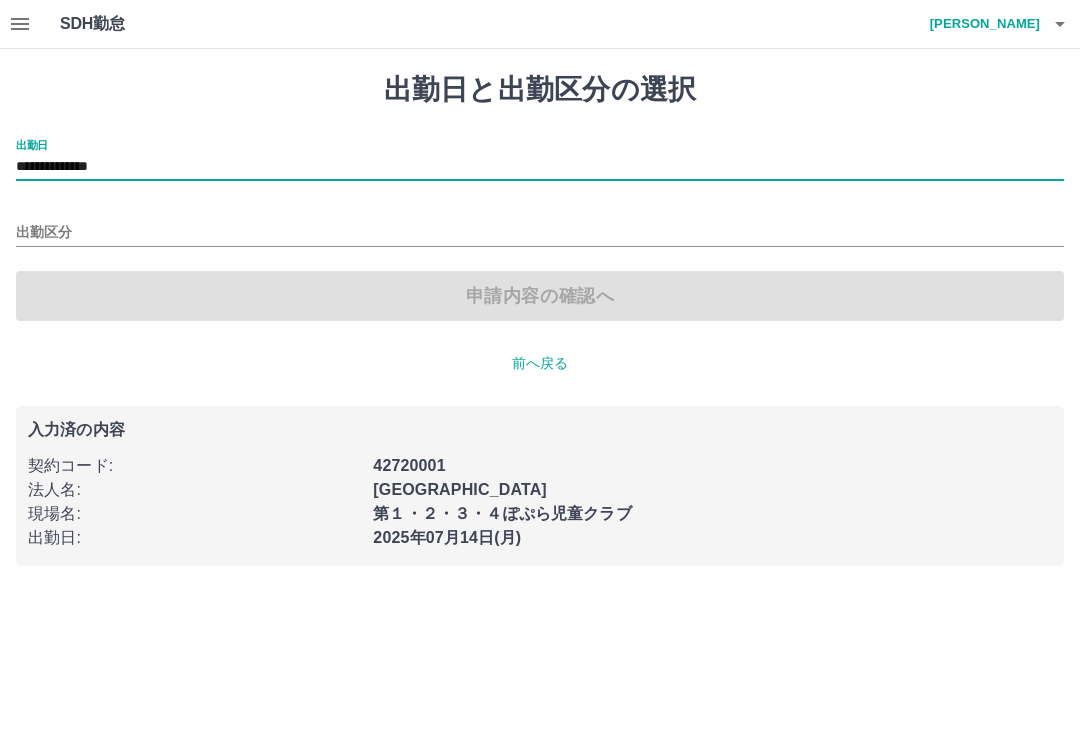 click on "出勤区分" at bounding box center [540, 233] 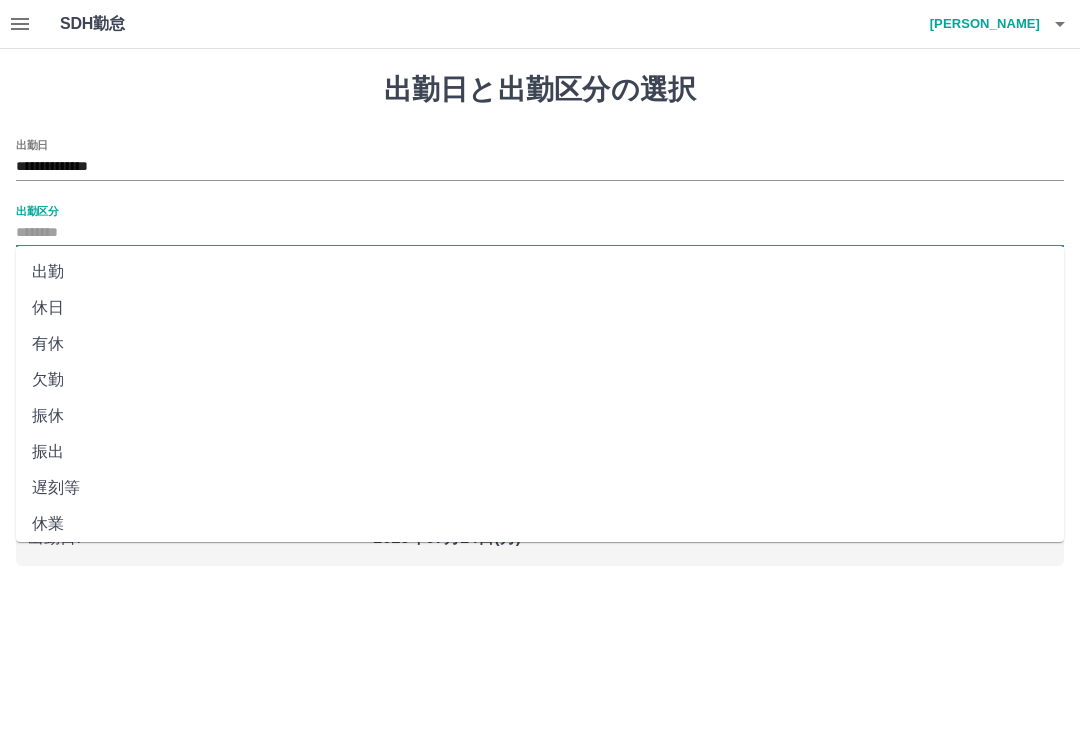 click on "休日" at bounding box center (540, 308) 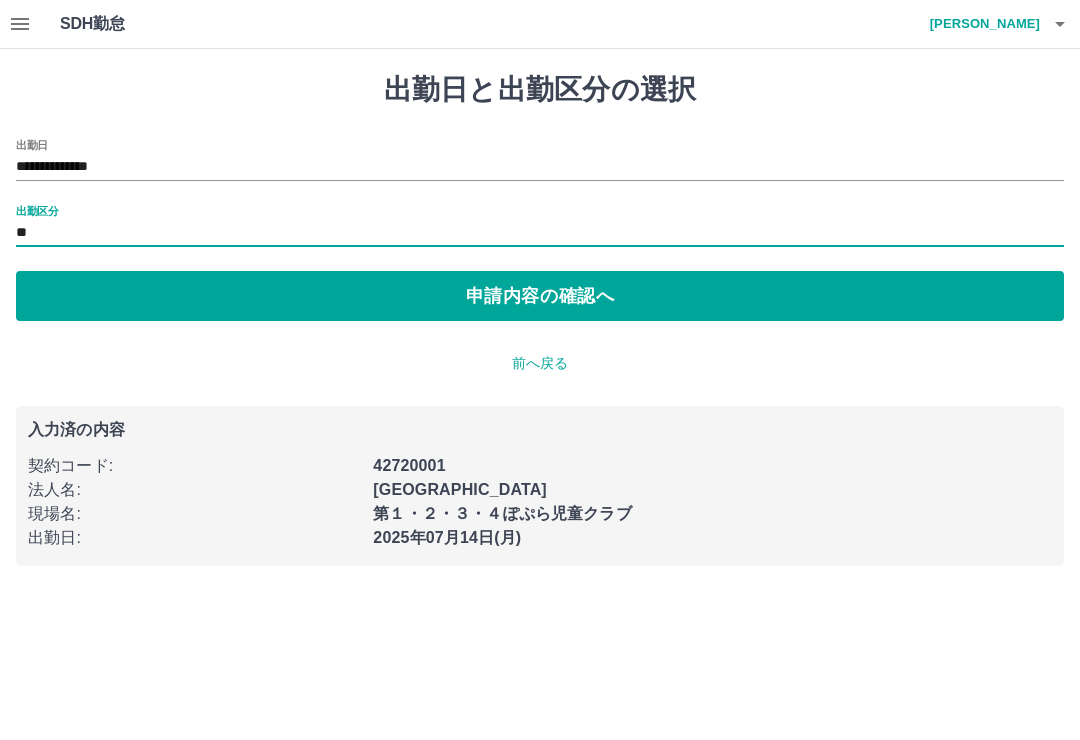 click on "申請内容の確認へ" at bounding box center (540, 296) 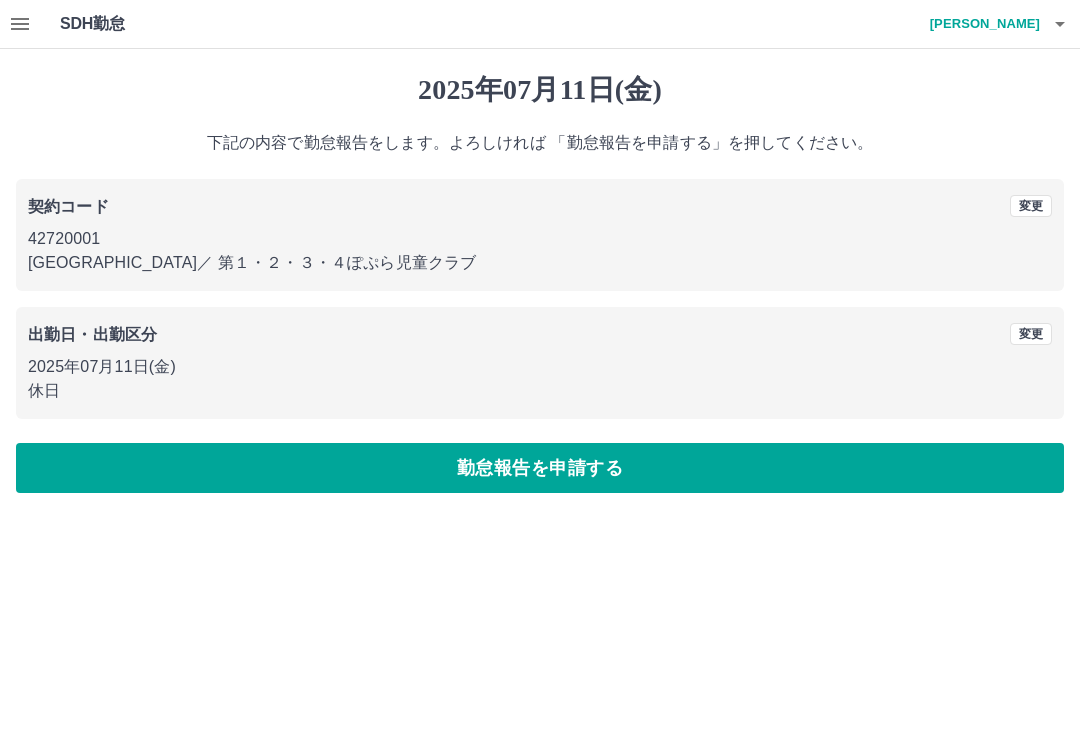 click on "勤怠報告を申請する" at bounding box center [540, 468] 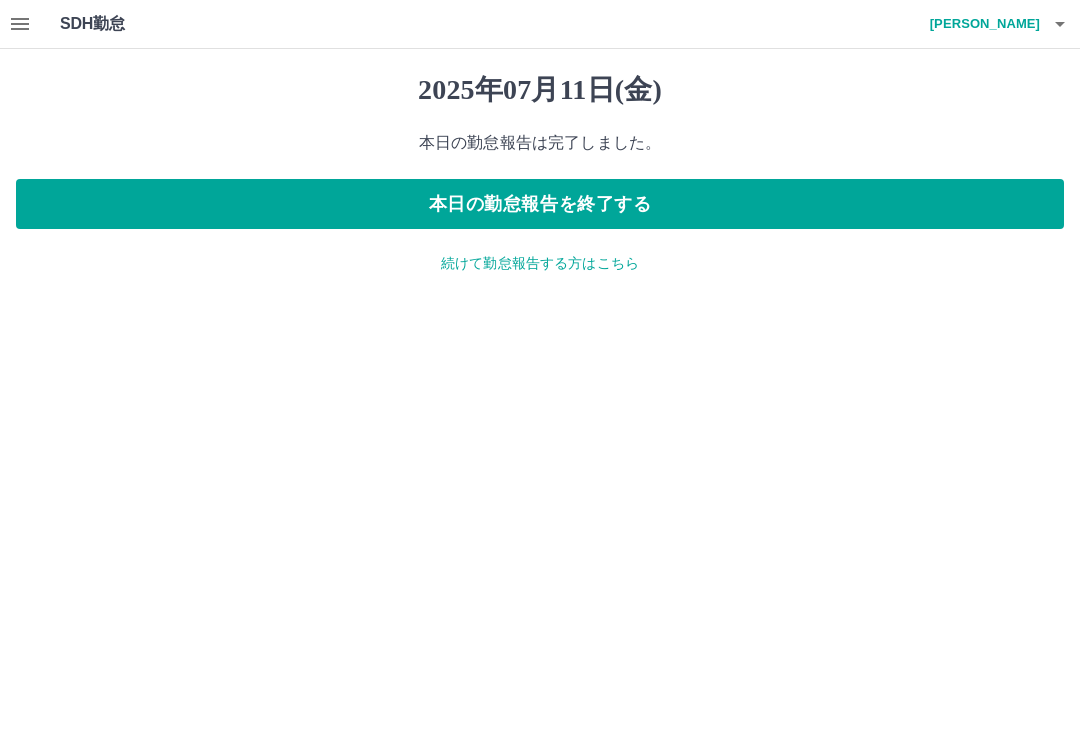 click on "続けて勤怠報告する方はこちら" at bounding box center (540, 263) 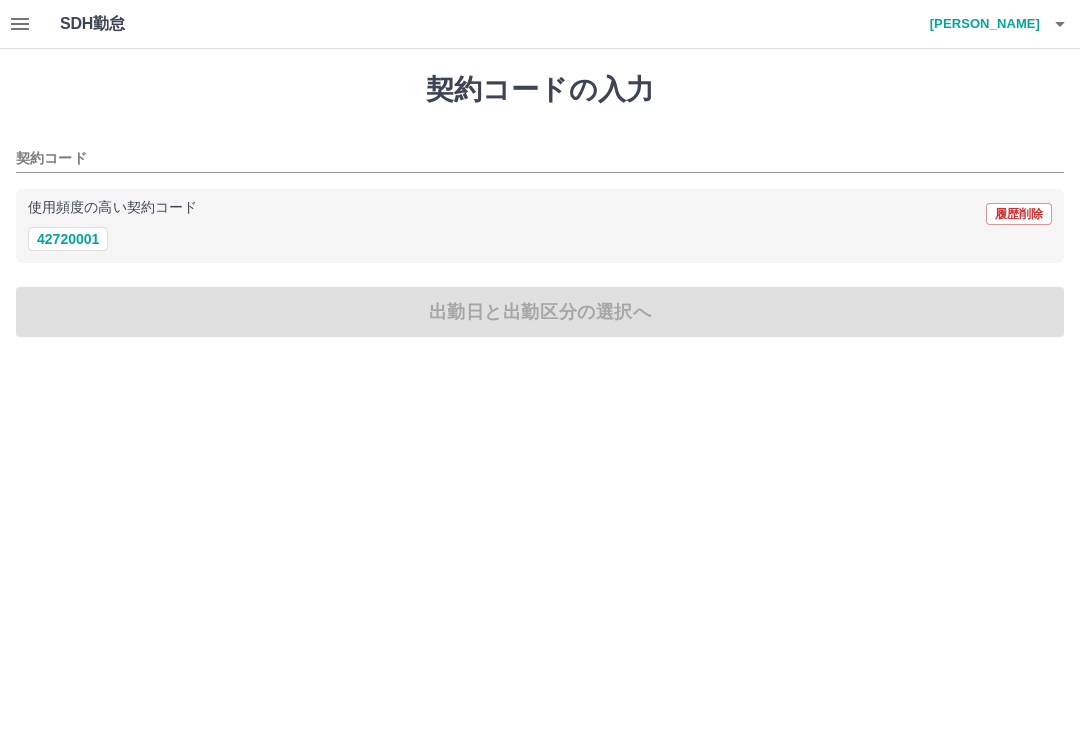 click on "42720001" at bounding box center [68, 239] 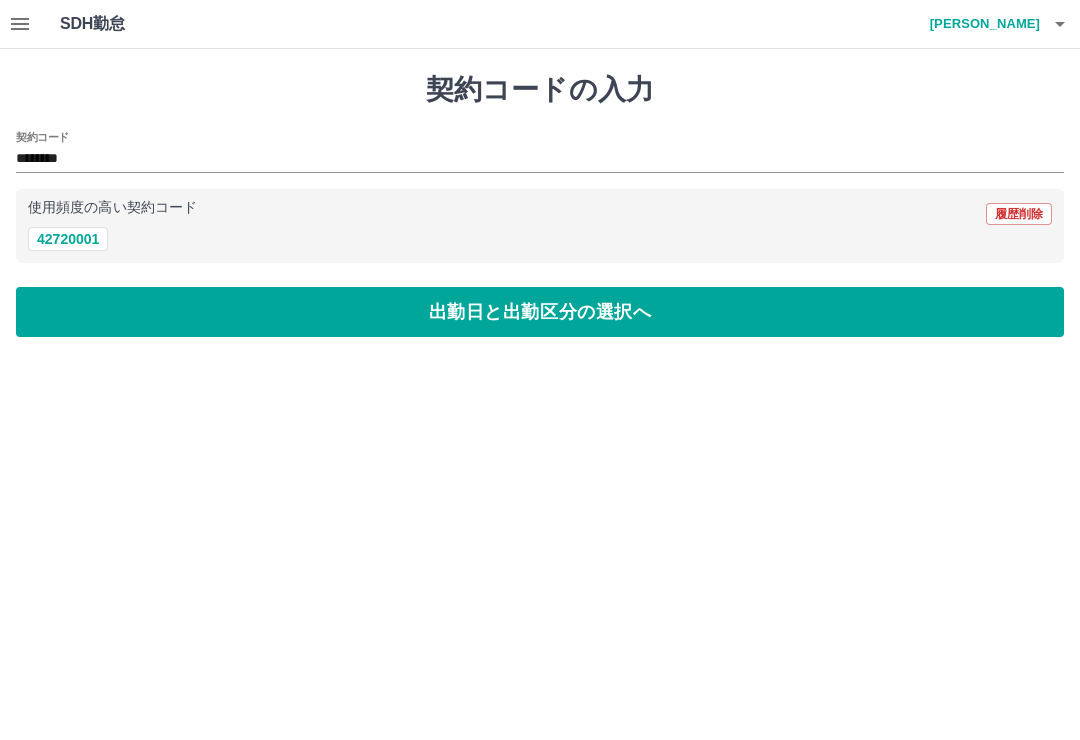 click on "出勤日と出勤区分の選択へ" at bounding box center [540, 312] 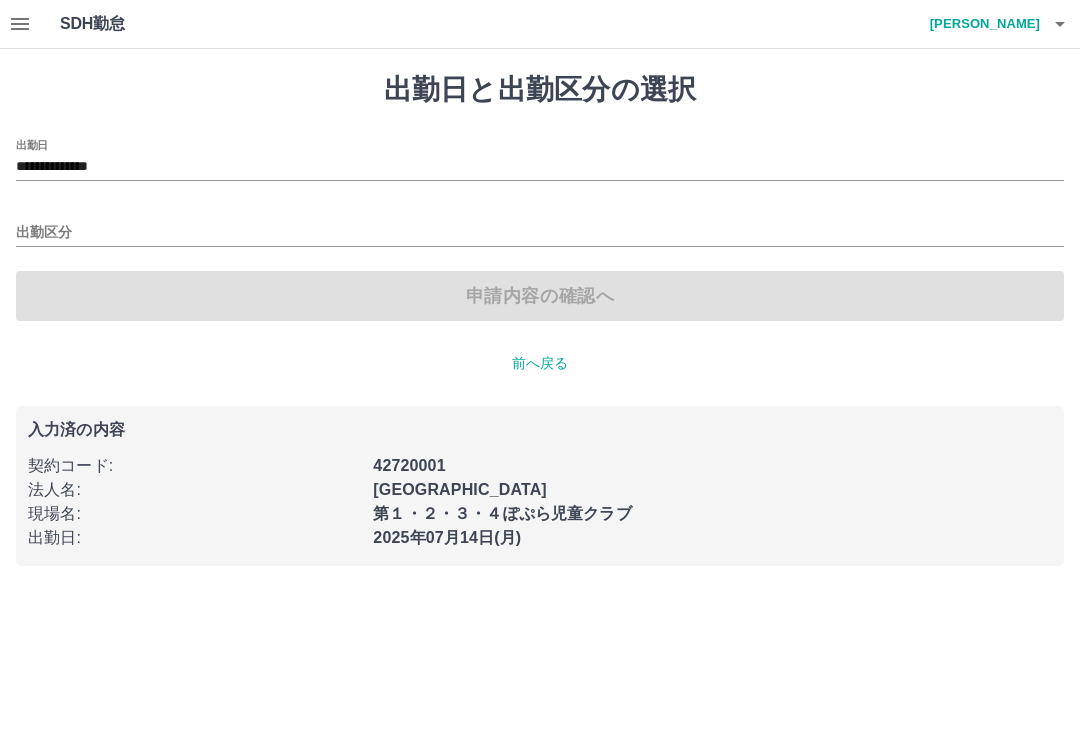 click on "**********" at bounding box center (540, 167) 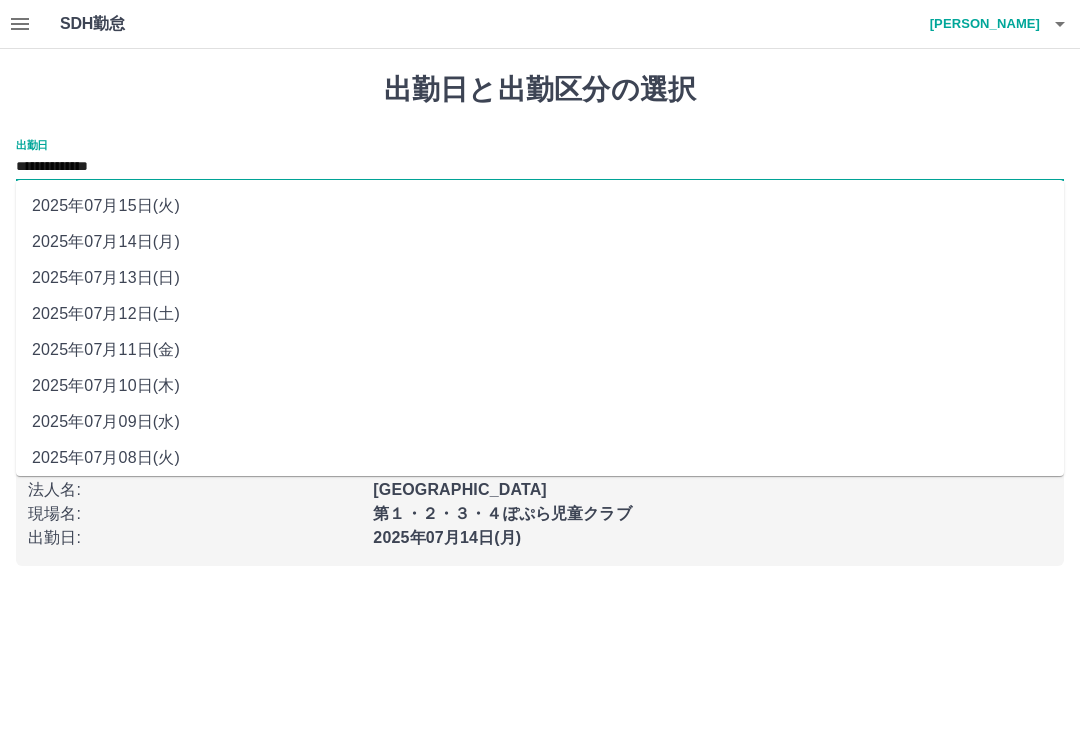 click on "2025年07月12日(土)" at bounding box center (540, 314) 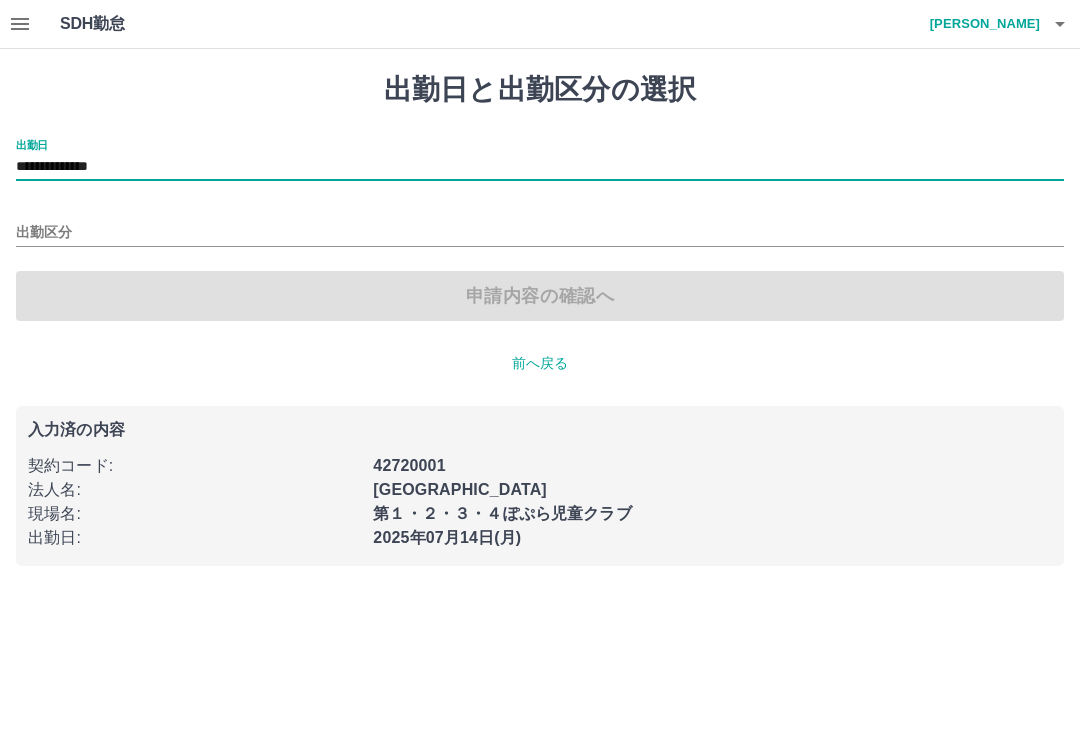 click on "出勤区分" at bounding box center [540, 233] 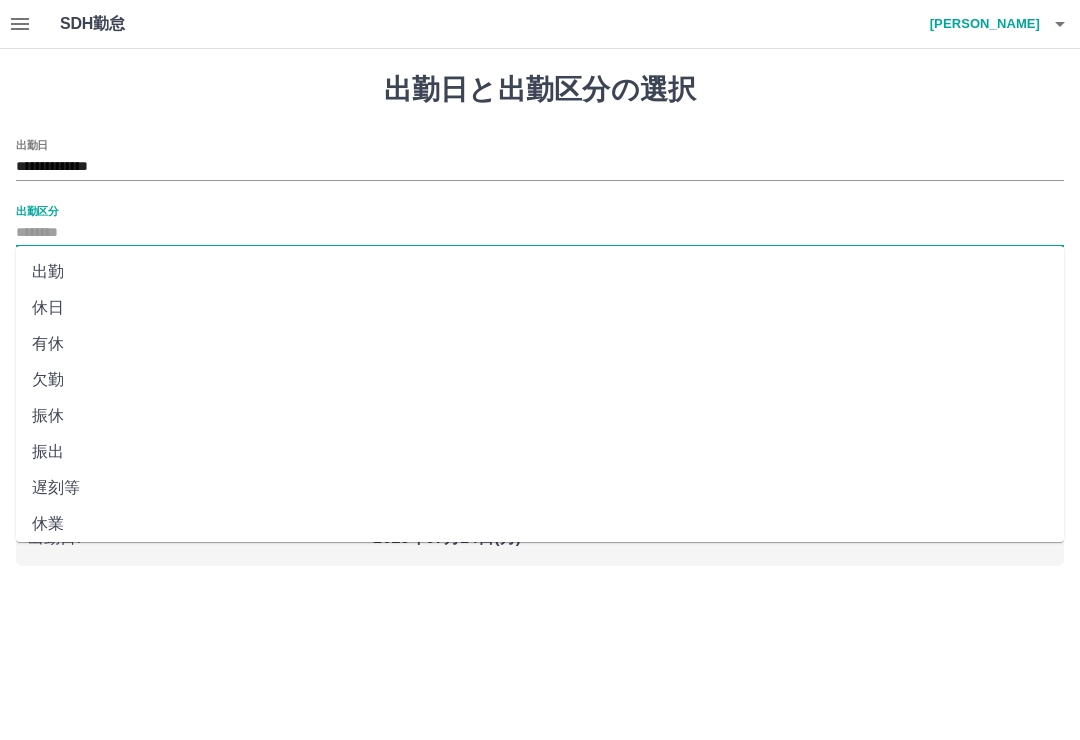 click on "休日" at bounding box center (540, 308) 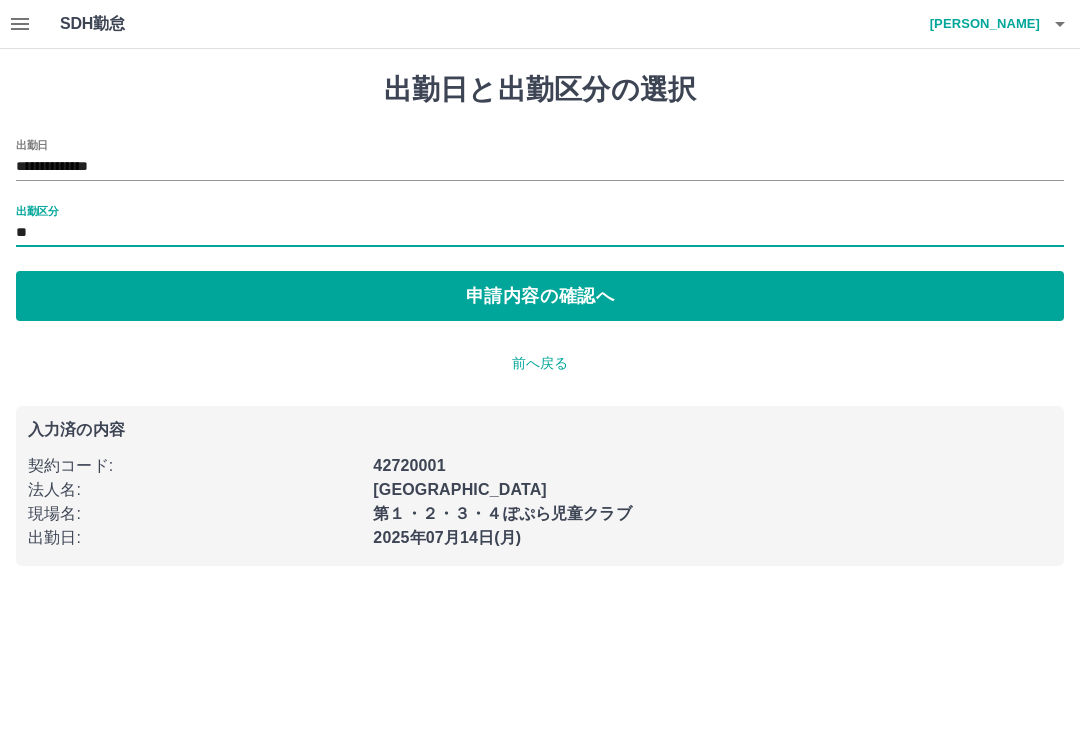click on "申請内容の確認へ" at bounding box center (540, 296) 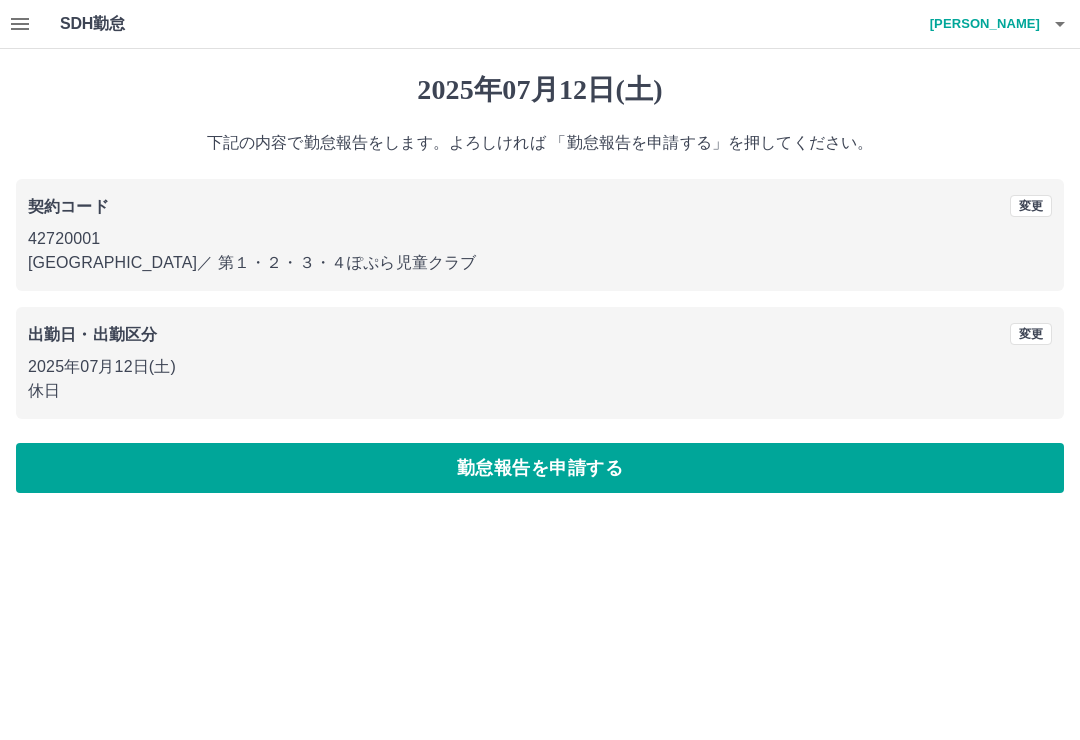 click on "勤怠報告を申請する" at bounding box center (540, 468) 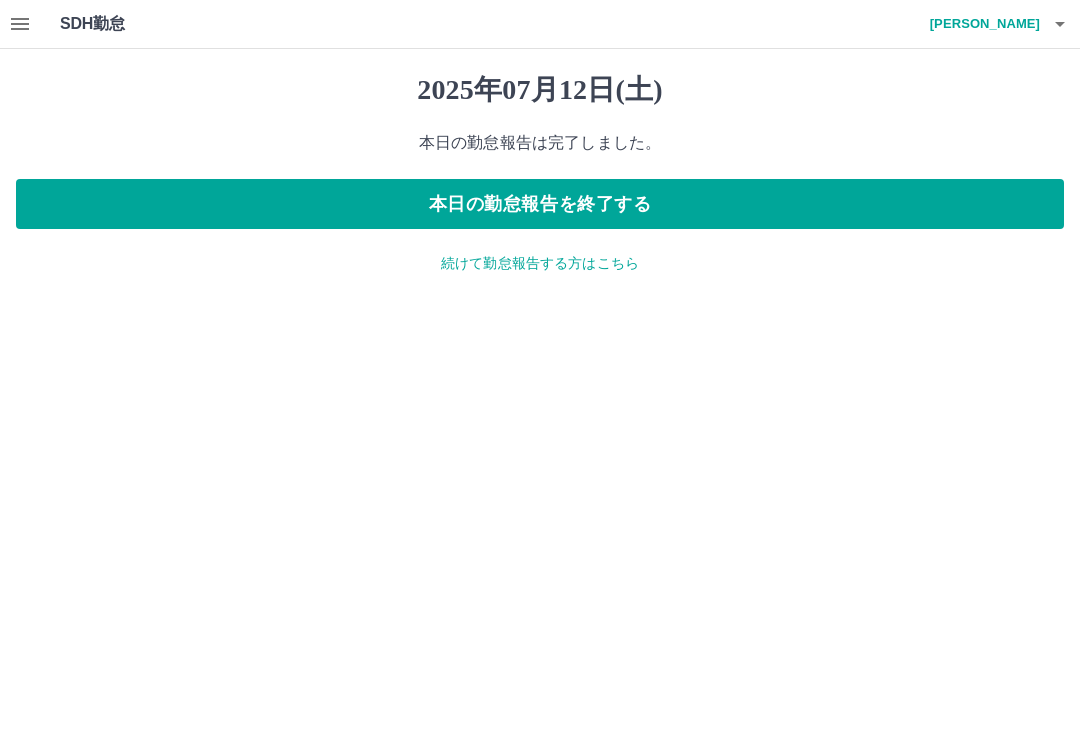 click on "続けて勤怠報告する方はこちら" at bounding box center [540, 263] 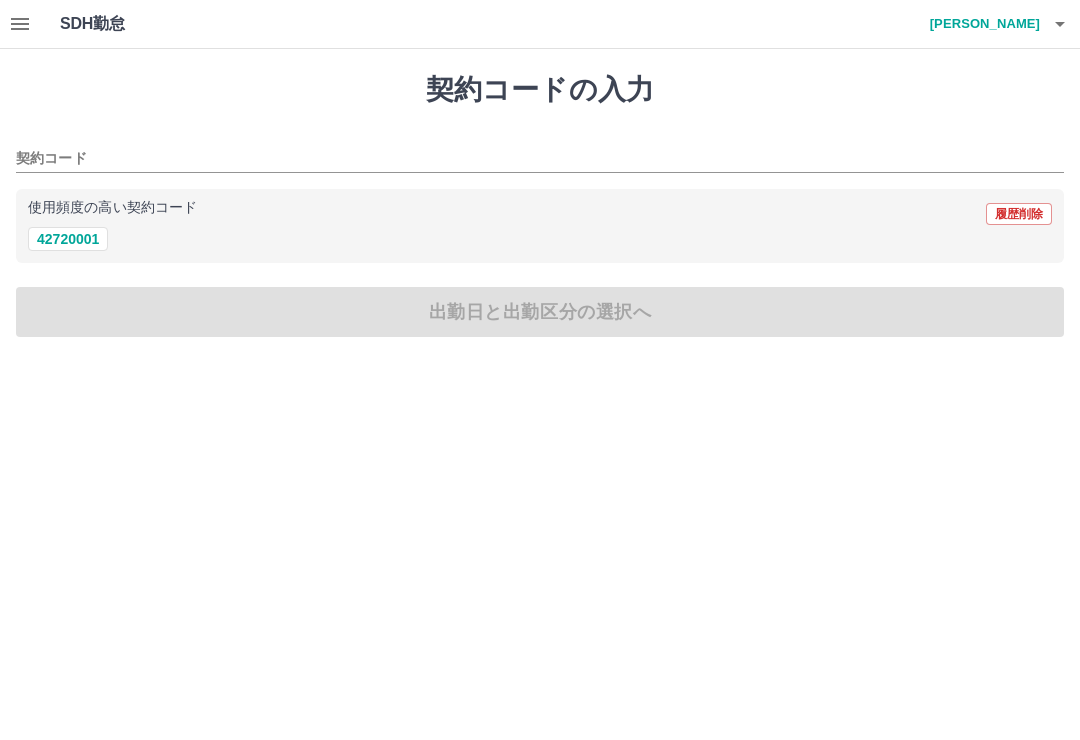 click on "42720001" at bounding box center (68, 239) 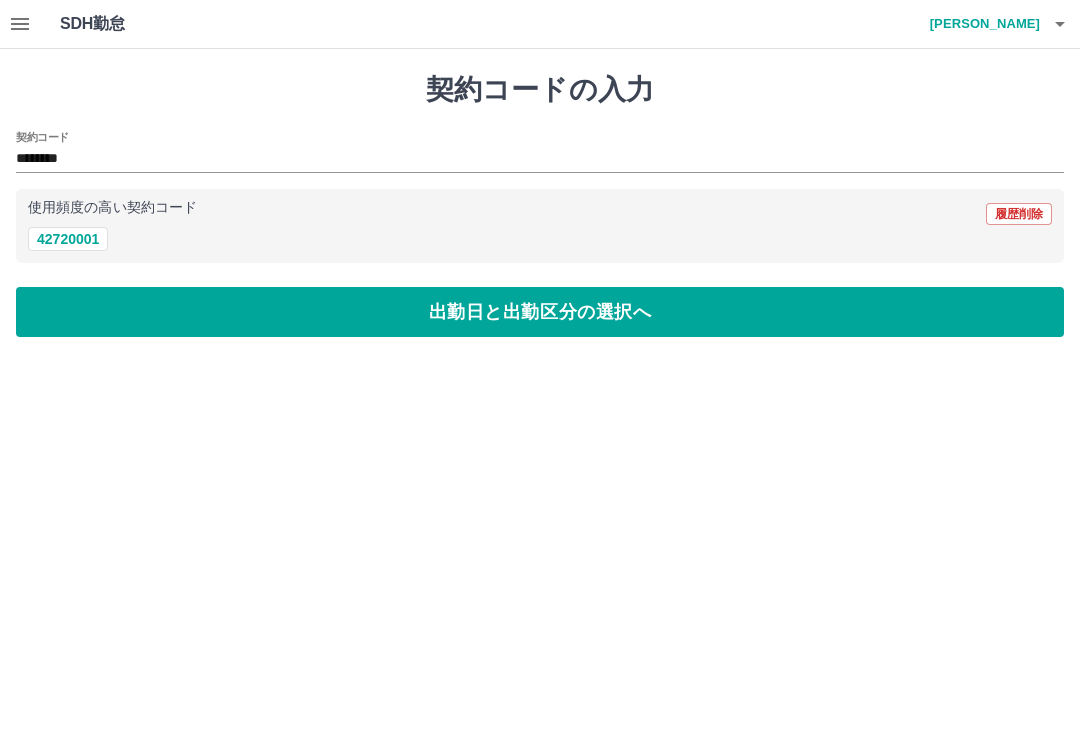 click on "出勤日と出勤区分の選択へ" at bounding box center (540, 312) 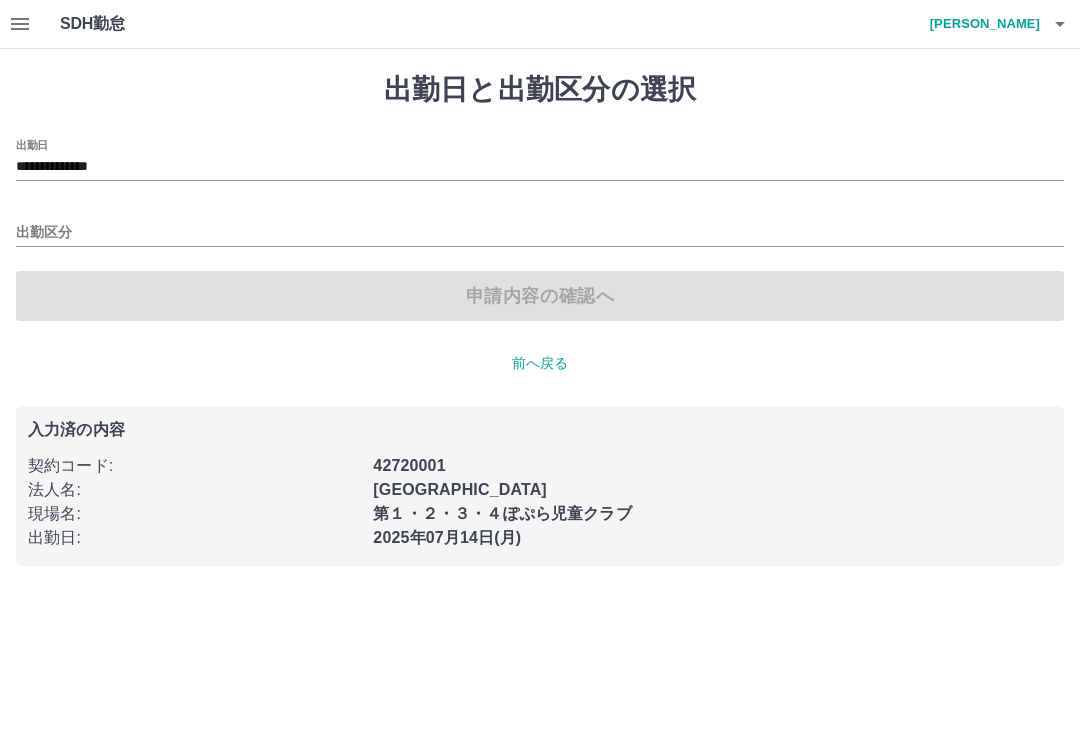 click on "出勤区分" at bounding box center [540, 233] 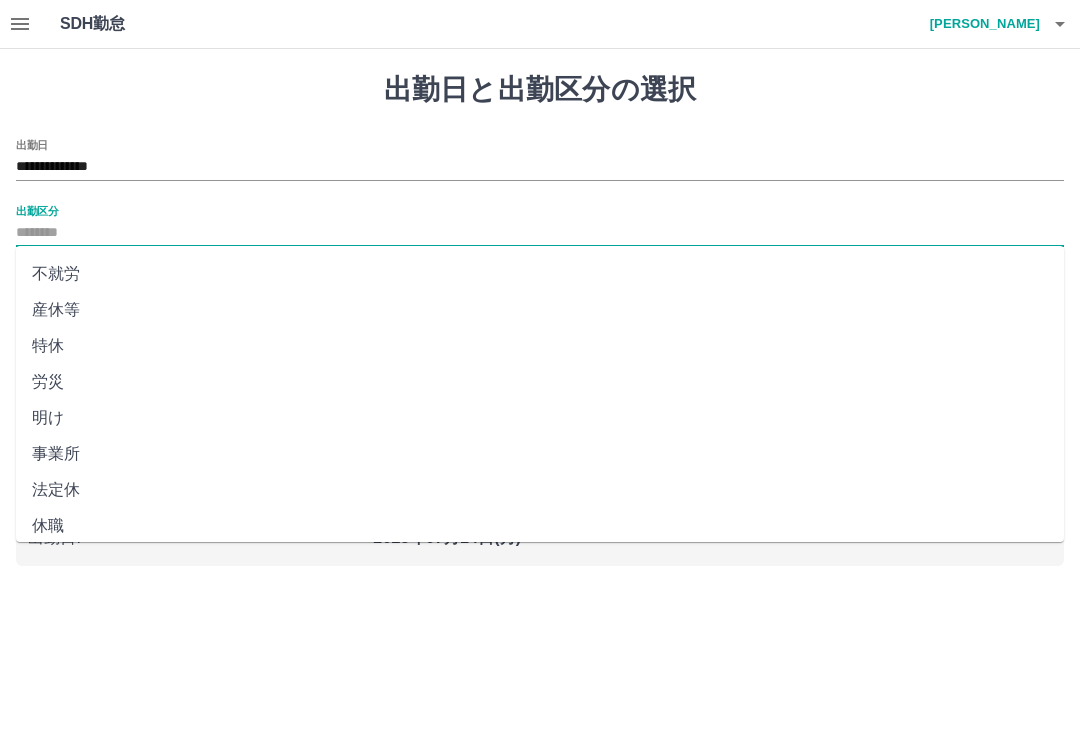 scroll, scrollTop: 356, scrollLeft: 0, axis: vertical 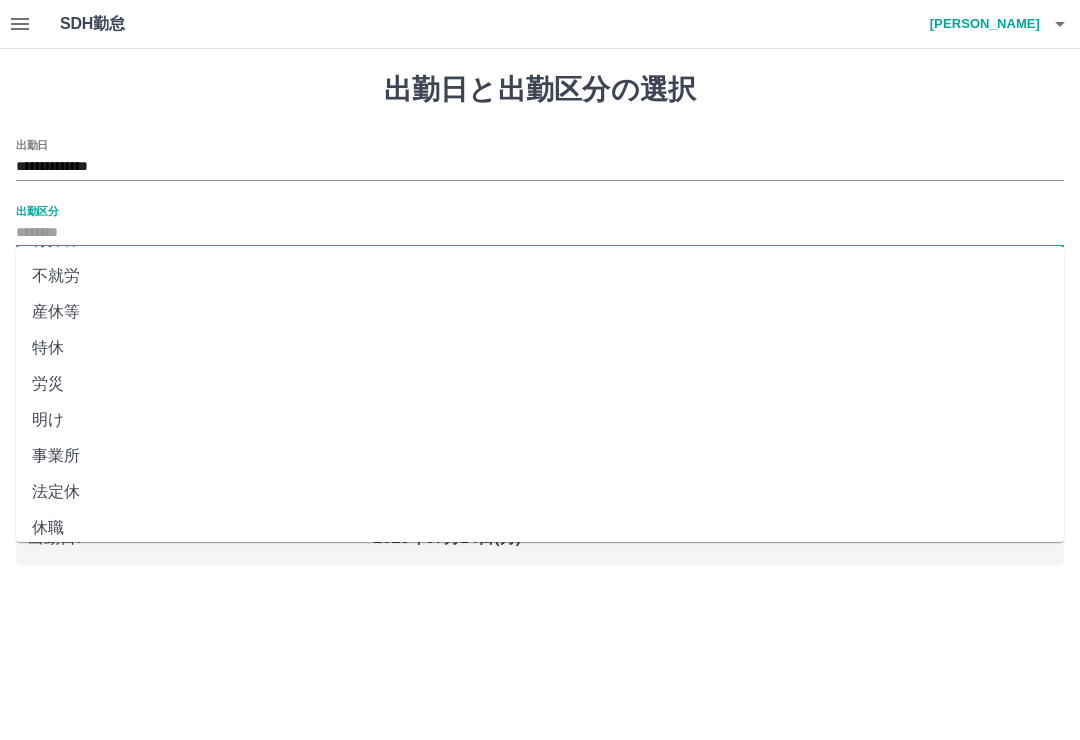 click on "法定休" at bounding box center [540, 492] 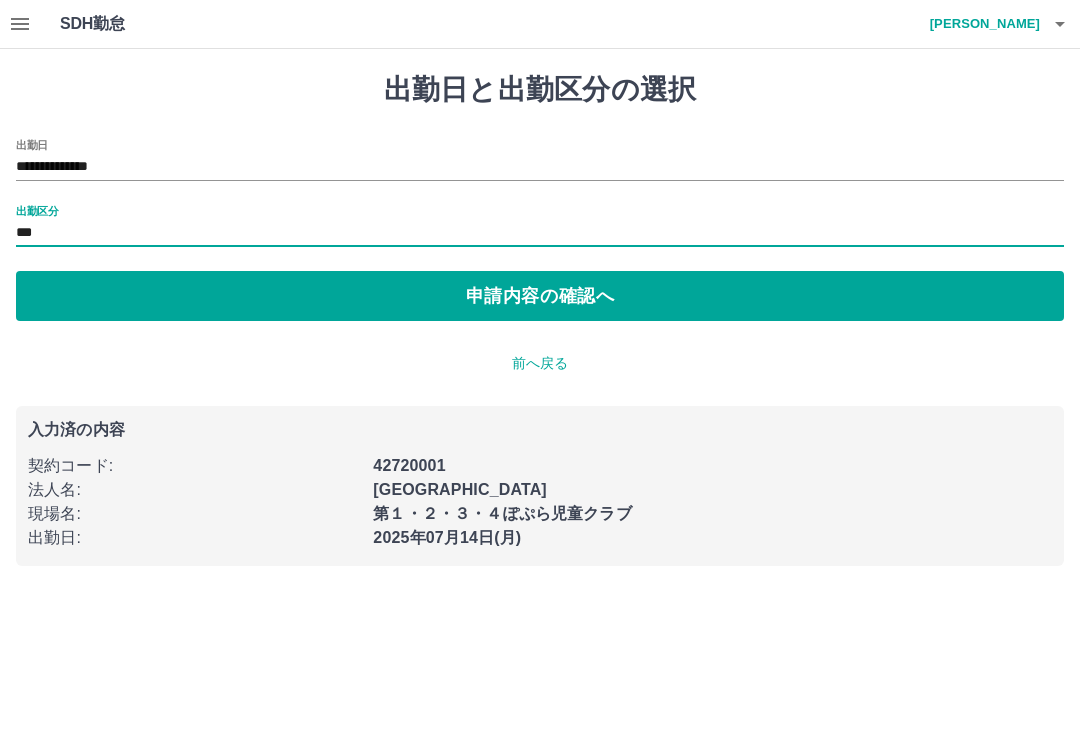click on "**********" at bounding box center [540, 167] 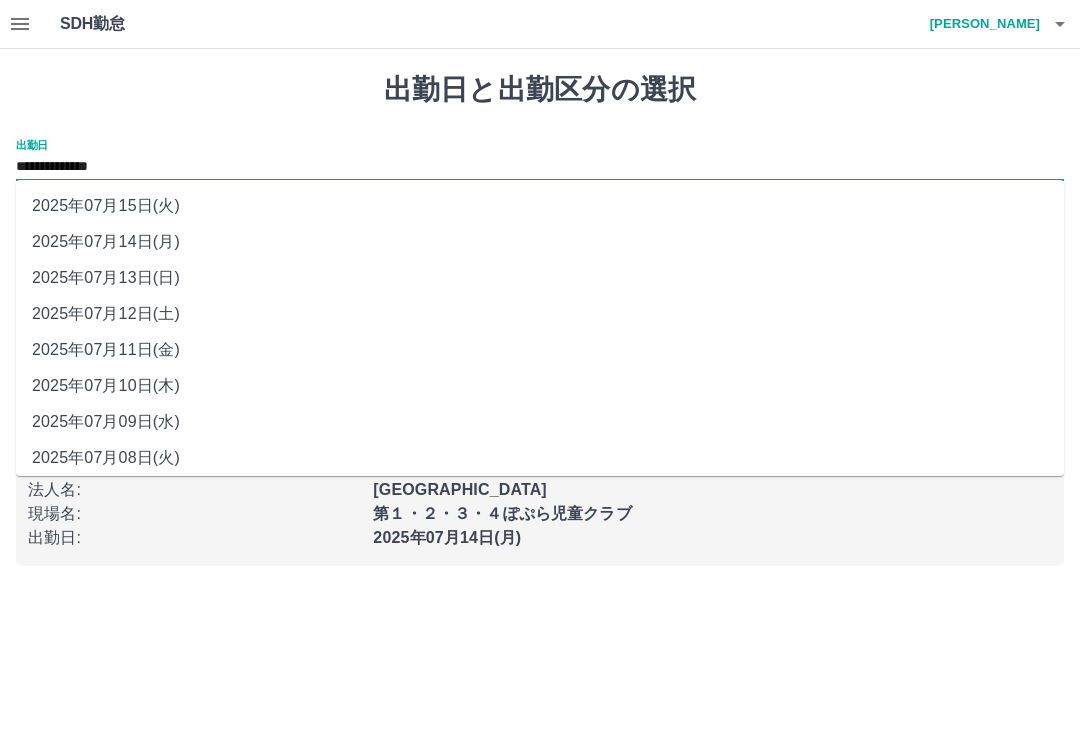 click on "2025年07月13日(日)" at bounding box center [540, 278] 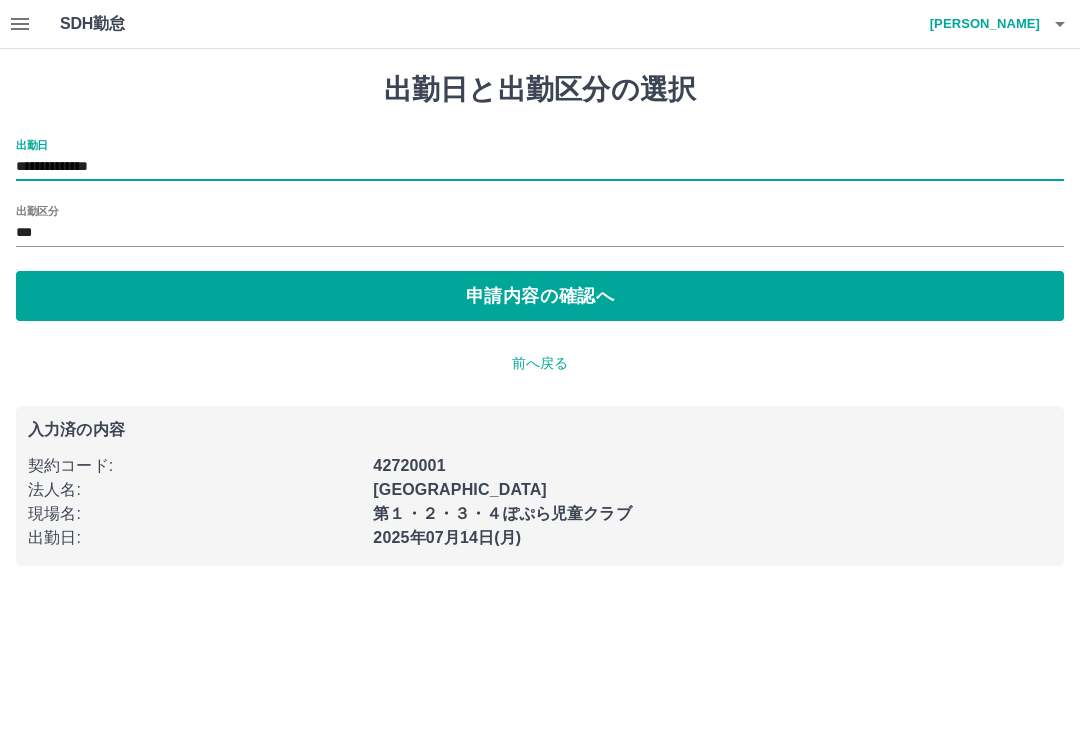 click on "申請内容の確認へ" at bounding box center (540, 296) 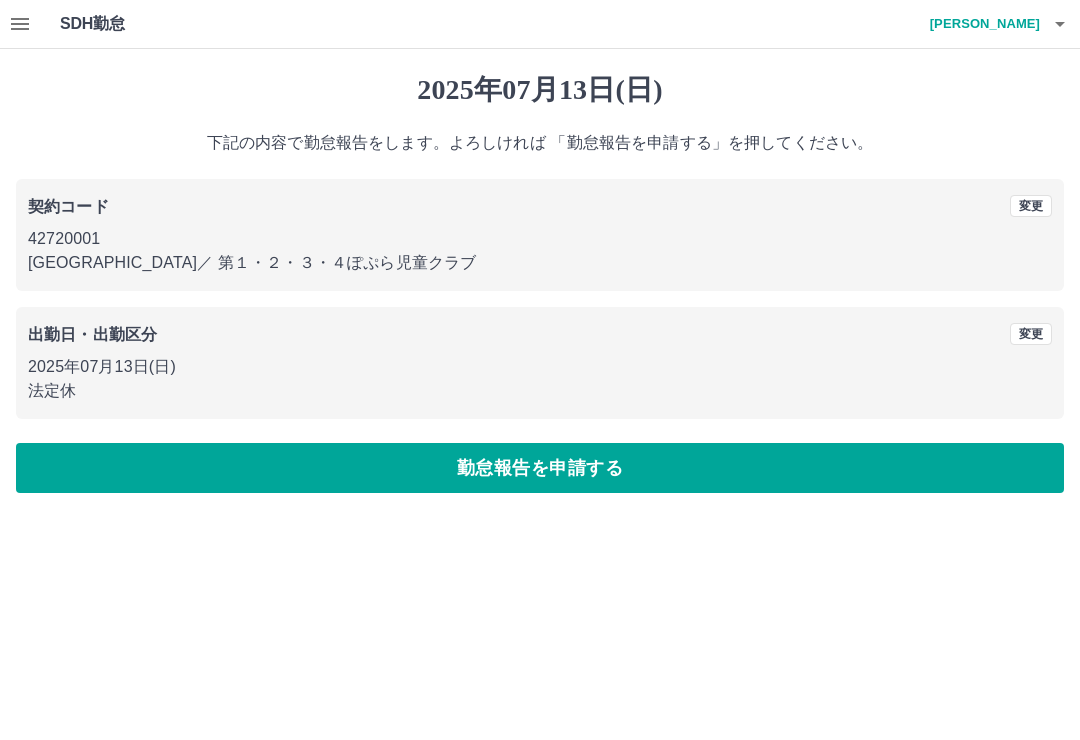 click on "勤怠報告を申請する" at bounding box center [540, 468] 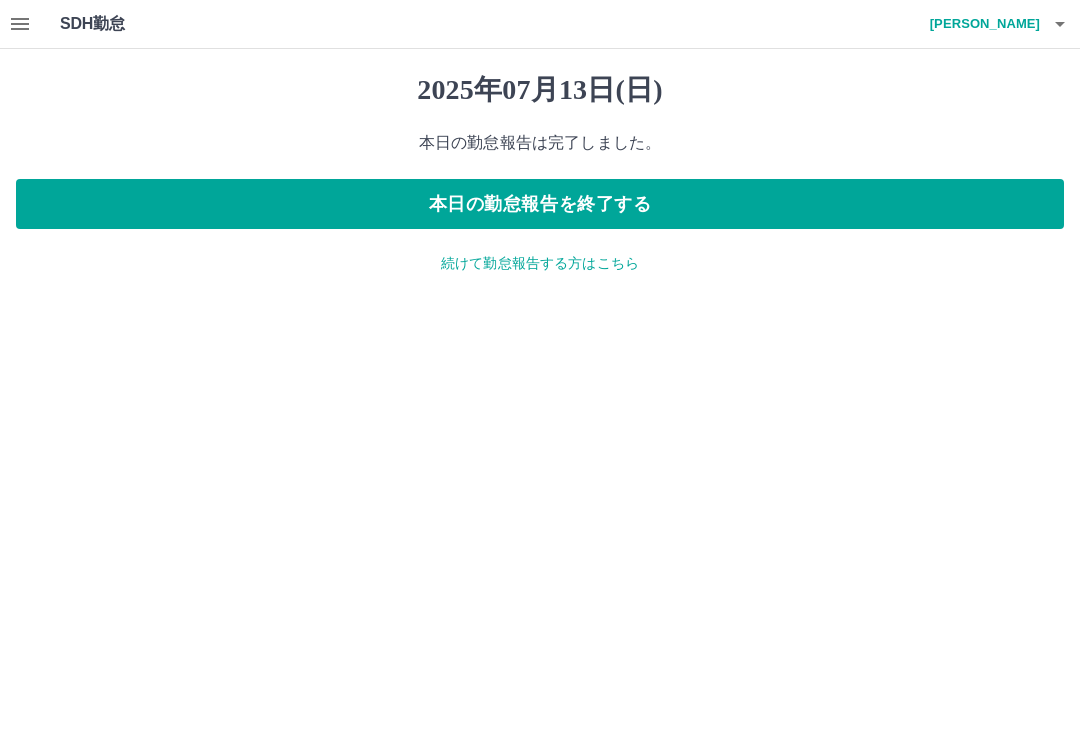 click on "続けて勤怠報告する方はこちら" at bounding box center [540, 263] 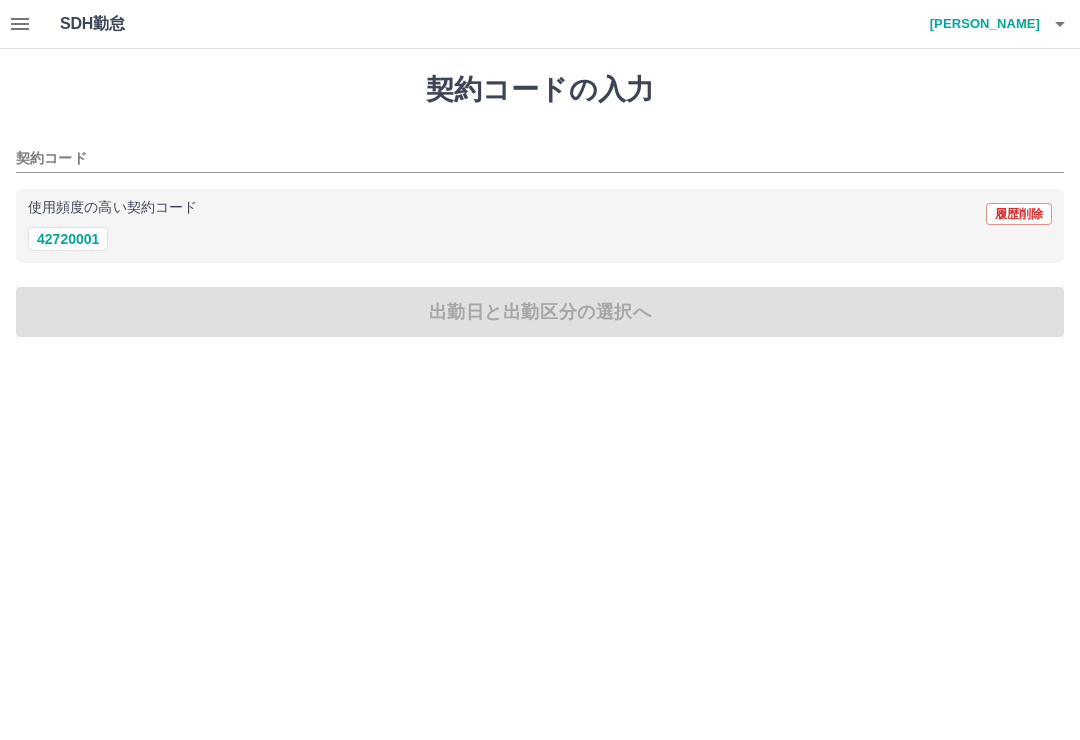 click at bounding box center (20, 24) 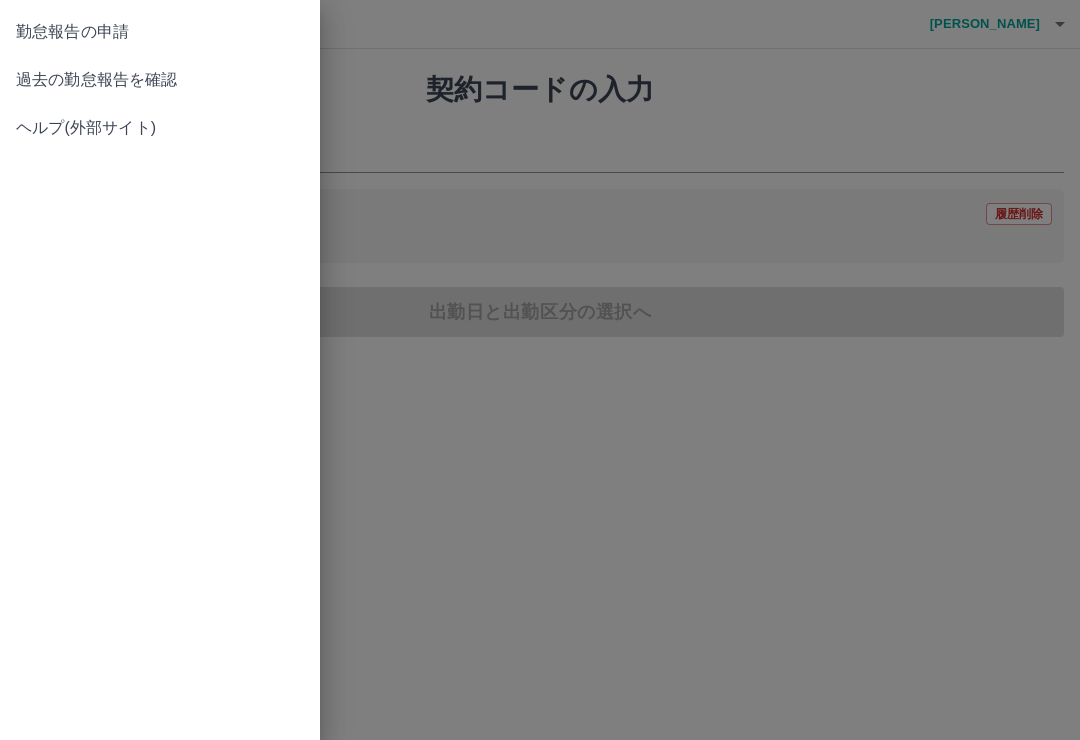 click on "過去の勤怠報告を確認" at bounding box center (160, 80) 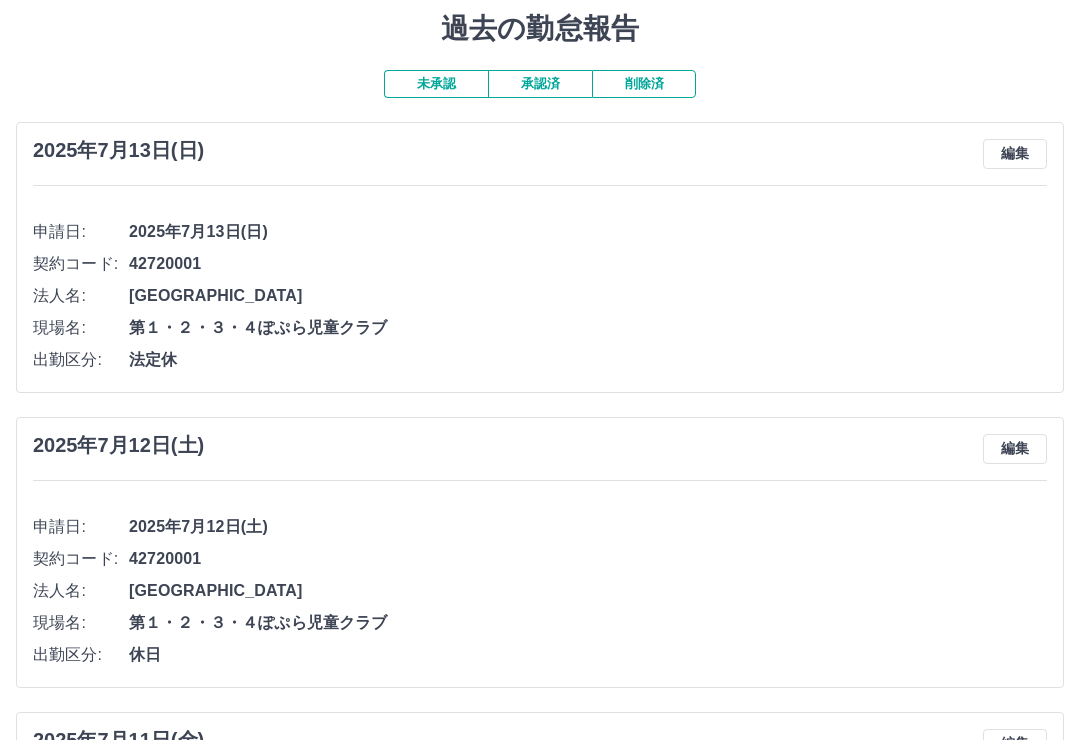 scroll, scrollTop: 0, scrollLeft: 0, axis: both 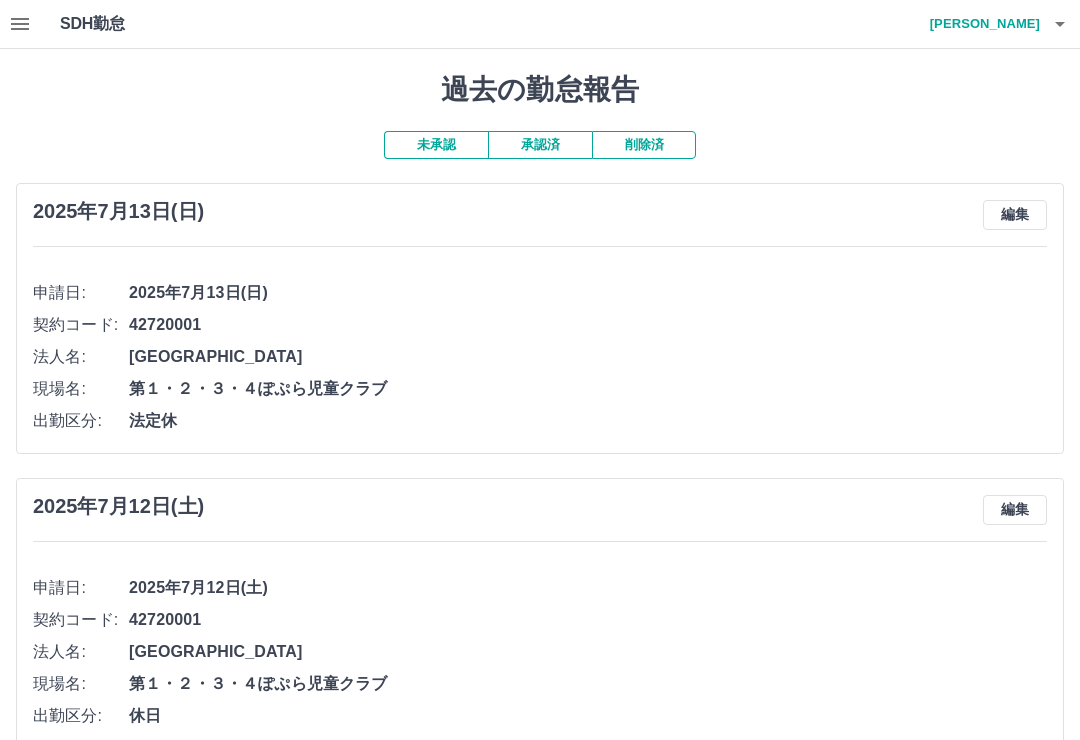 click on "承認済" at bounding box center [540, 145] 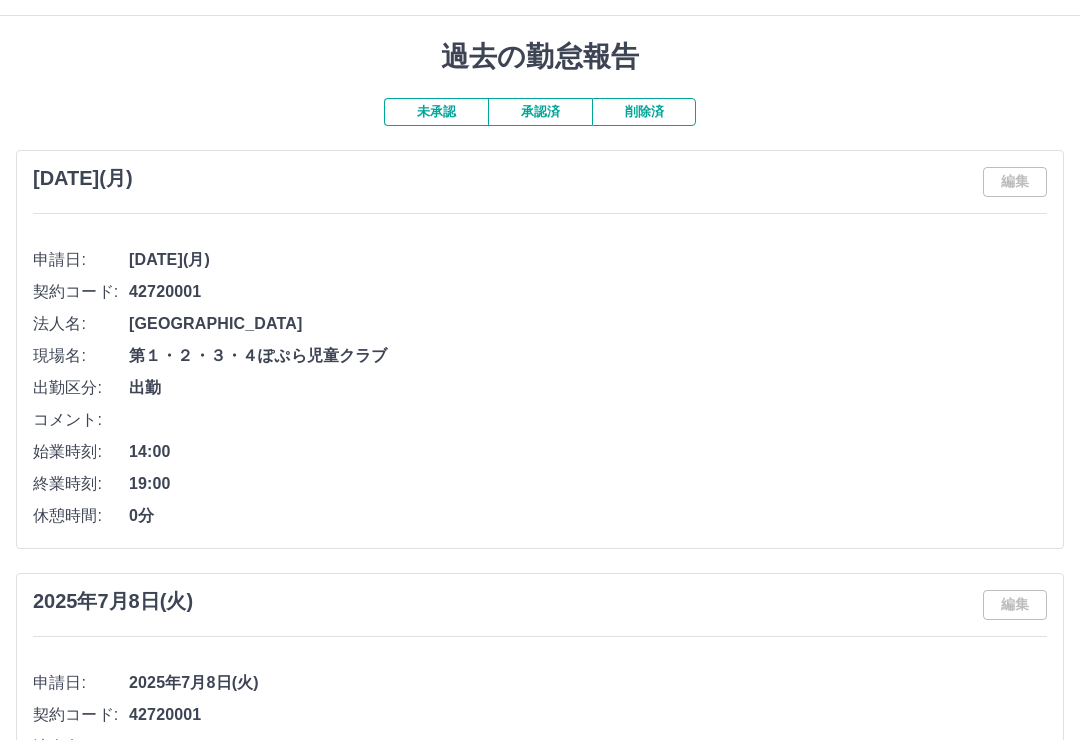 scroll, scrollTop: 0, scrollLeft: 0, axis: both 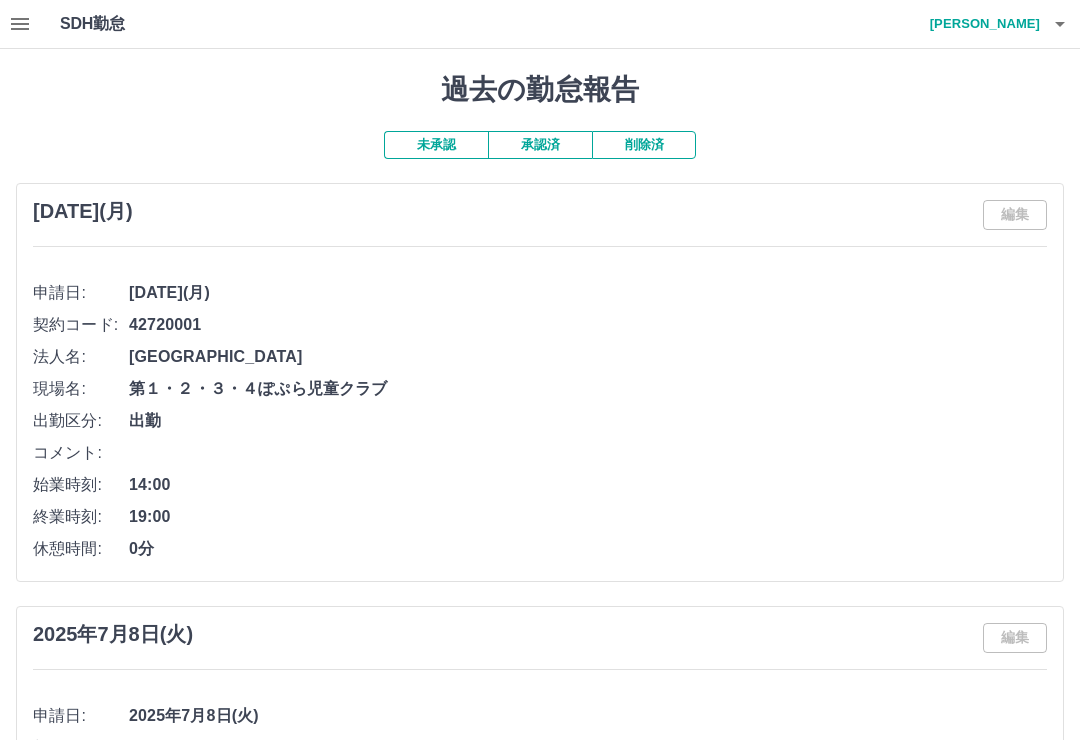 click on "矢野　光子" at bounding box center (980, 24) 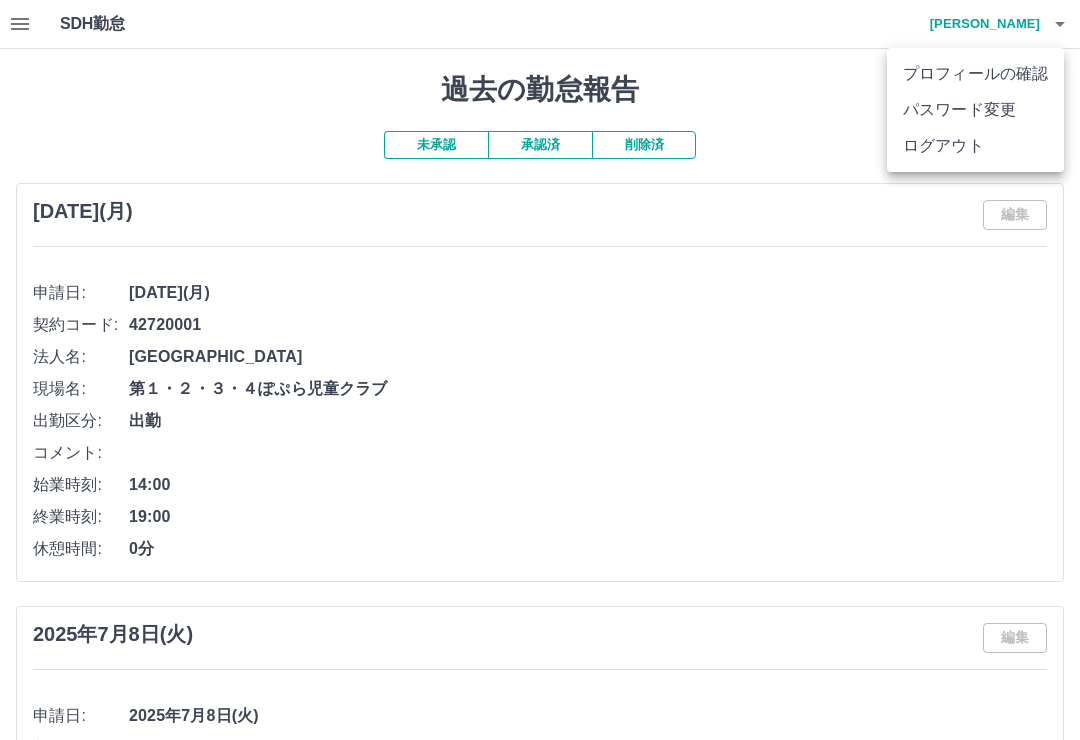 click on "ログアウト" at bounding box center (975, 146) 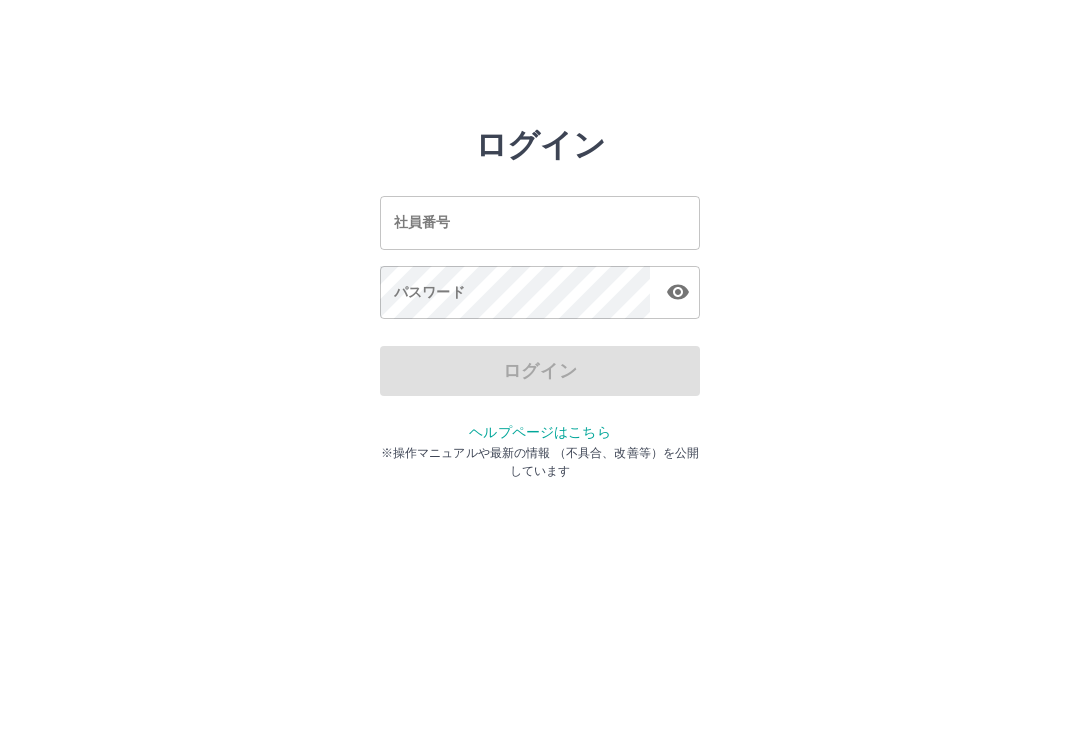 scroll, scrollTop: 0, scrollLeft: 0, axis: both 